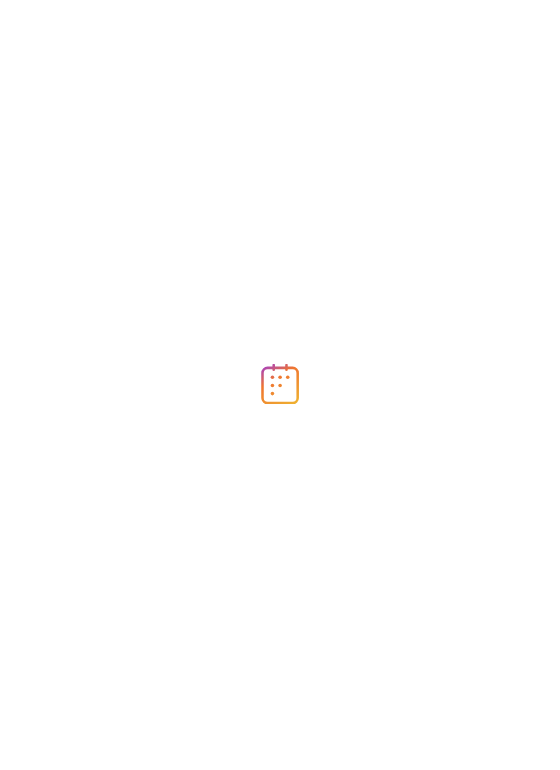 scroll, scrollTop: 0, scrollLeft: 0, axis: both 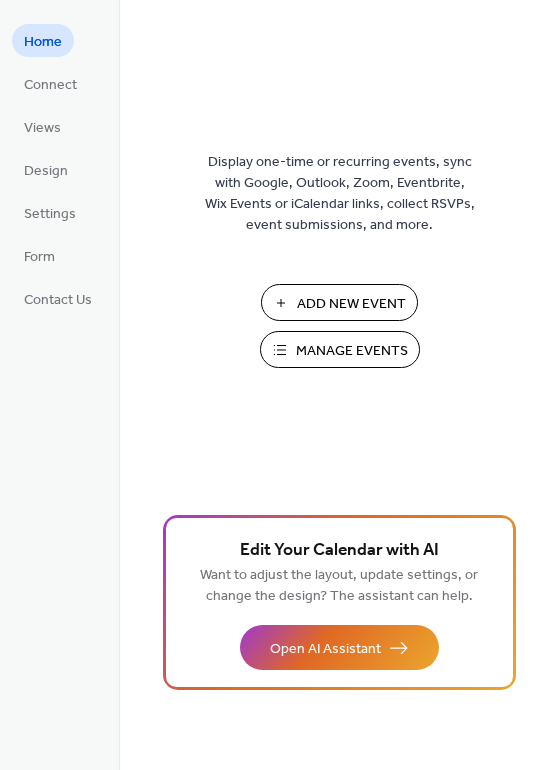 click on "Add New Event" at bounding box center [351, 304] 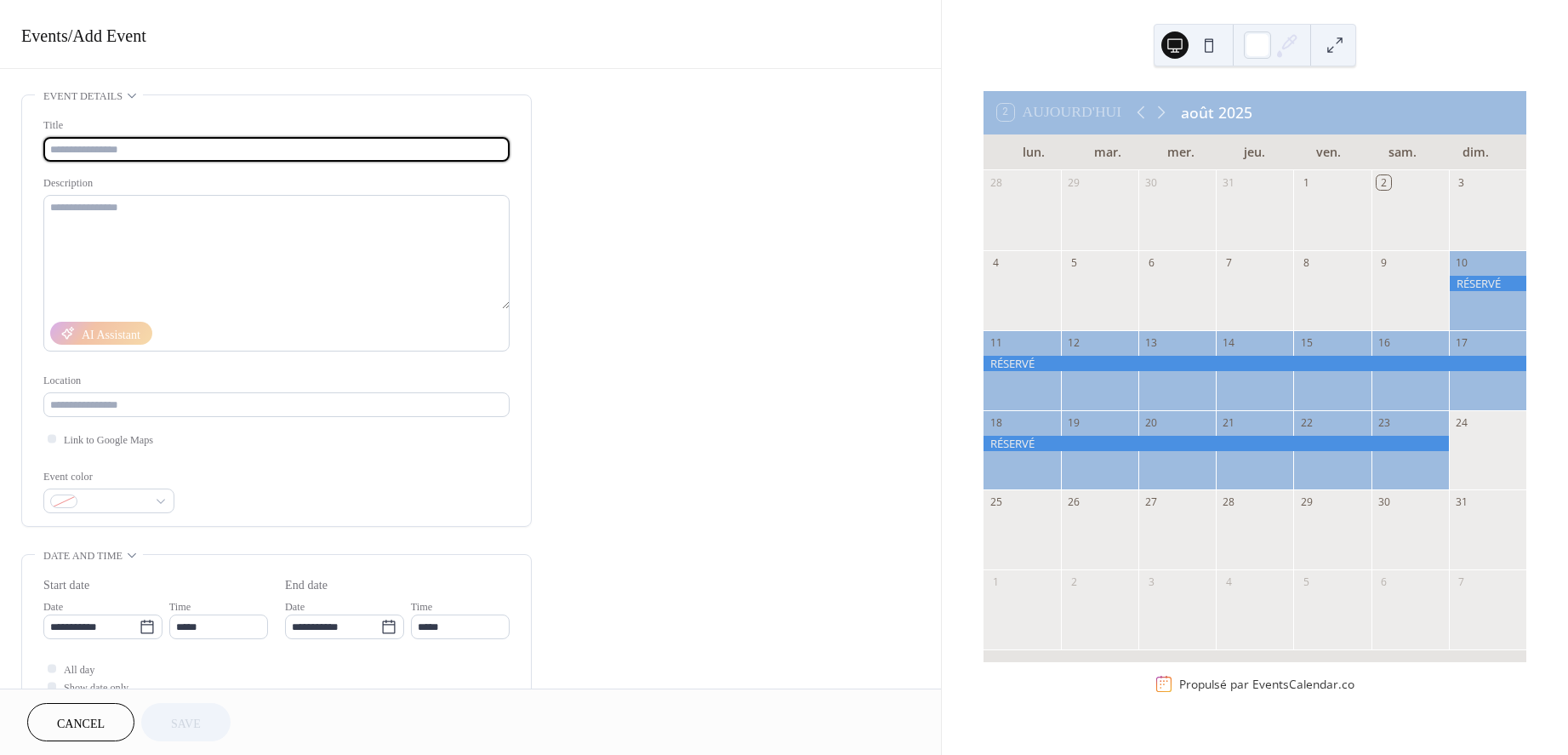 scroll, scrollTop: 0, scrollLeft: 0, axis: both 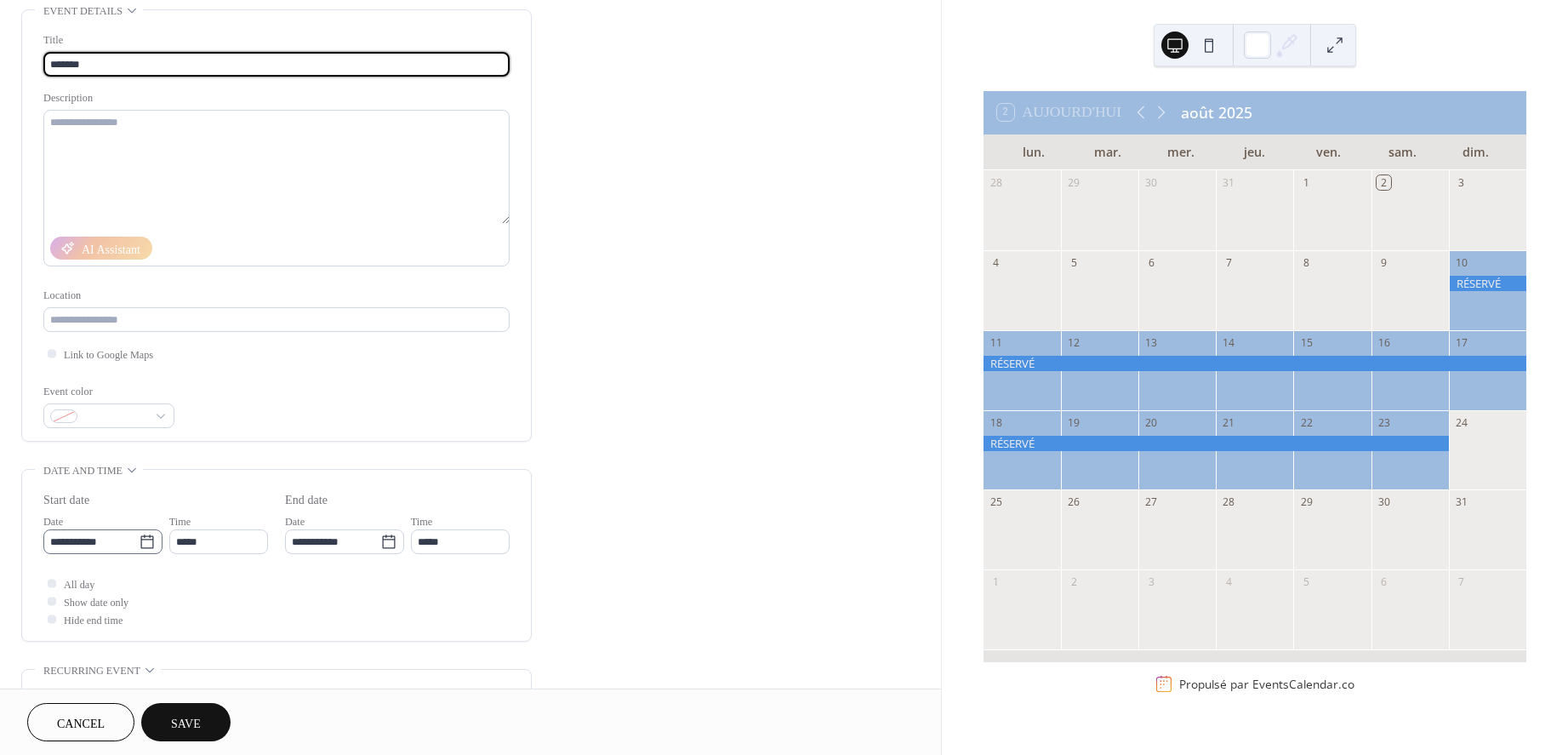 type on "*******" 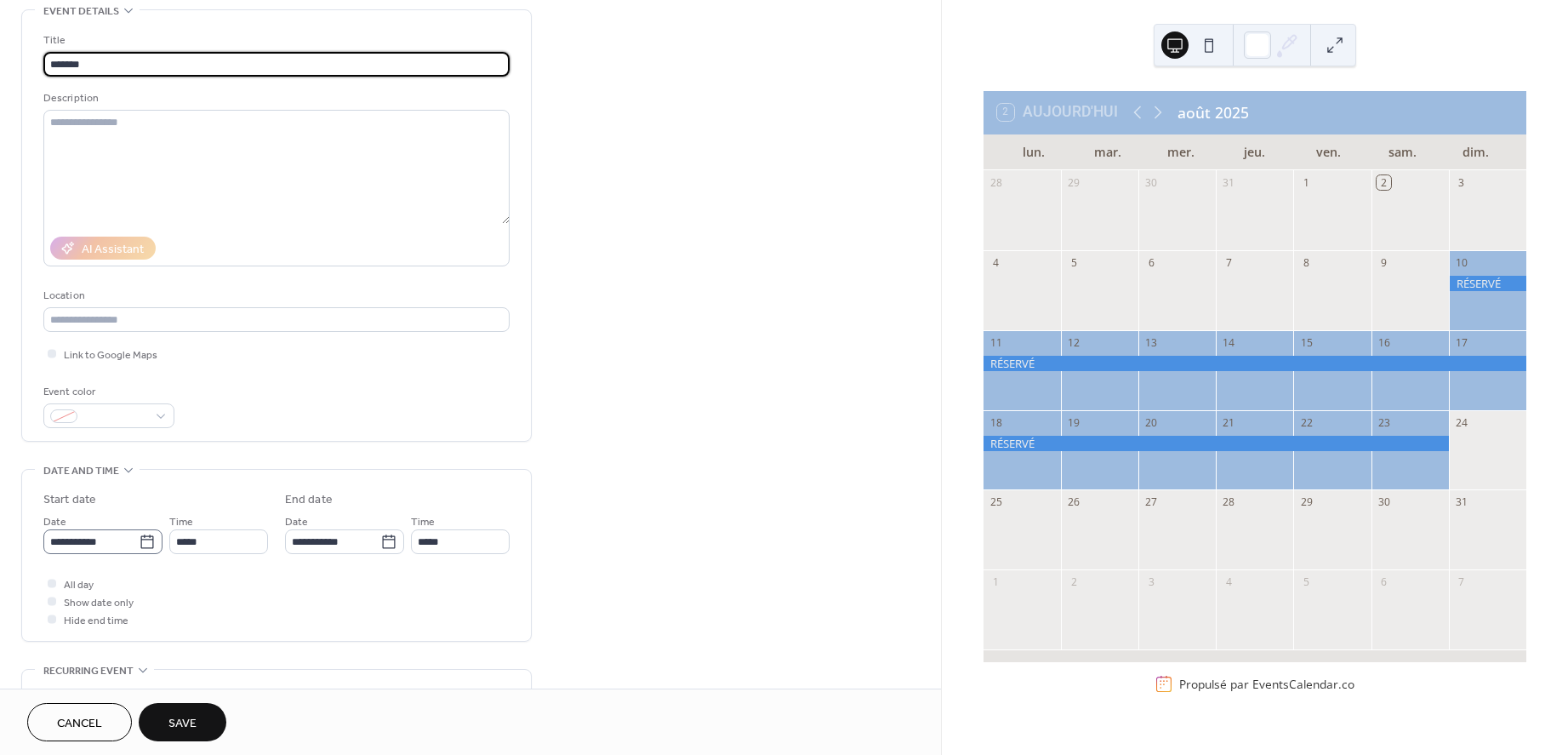 click 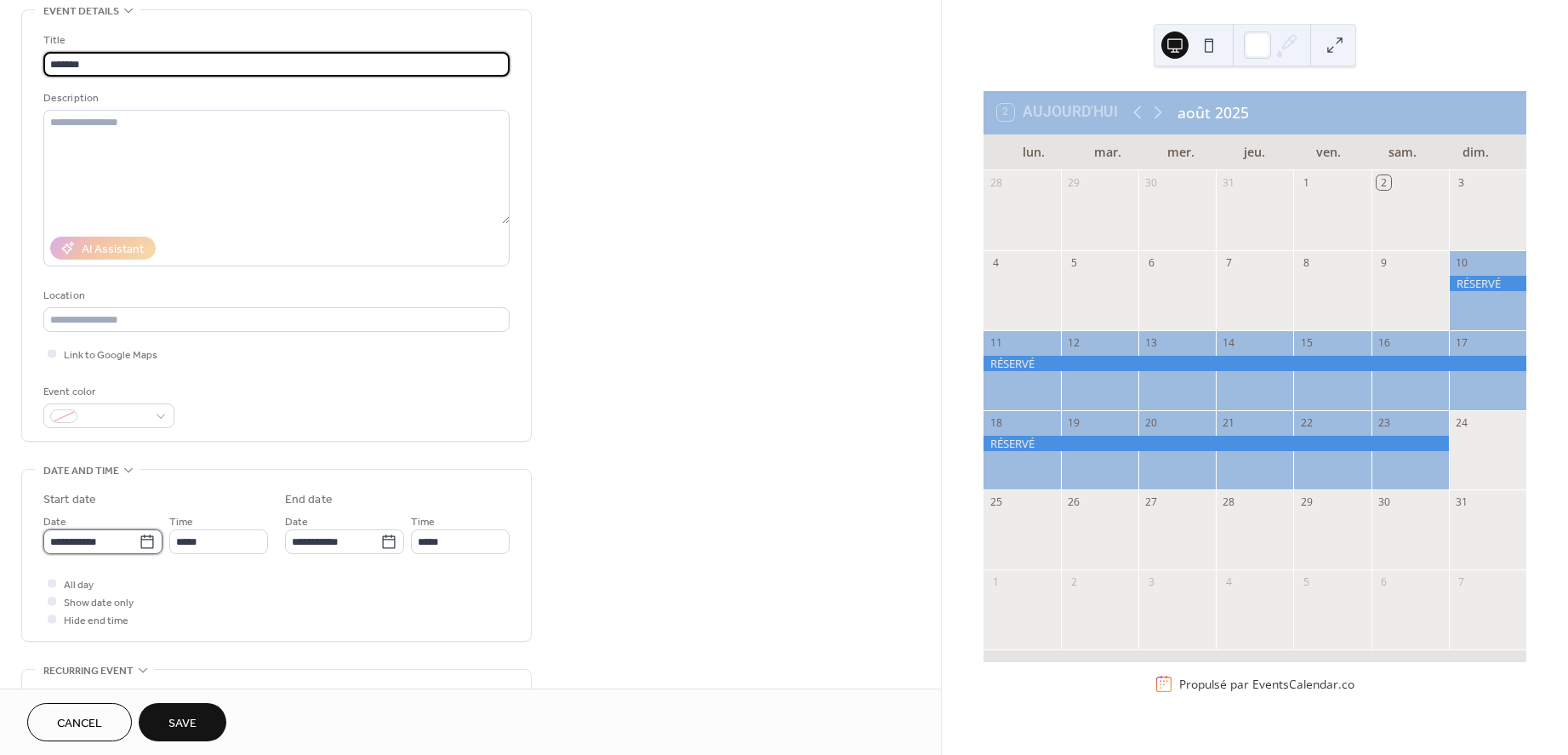 click on "**********" at bounding box center [91, 541] 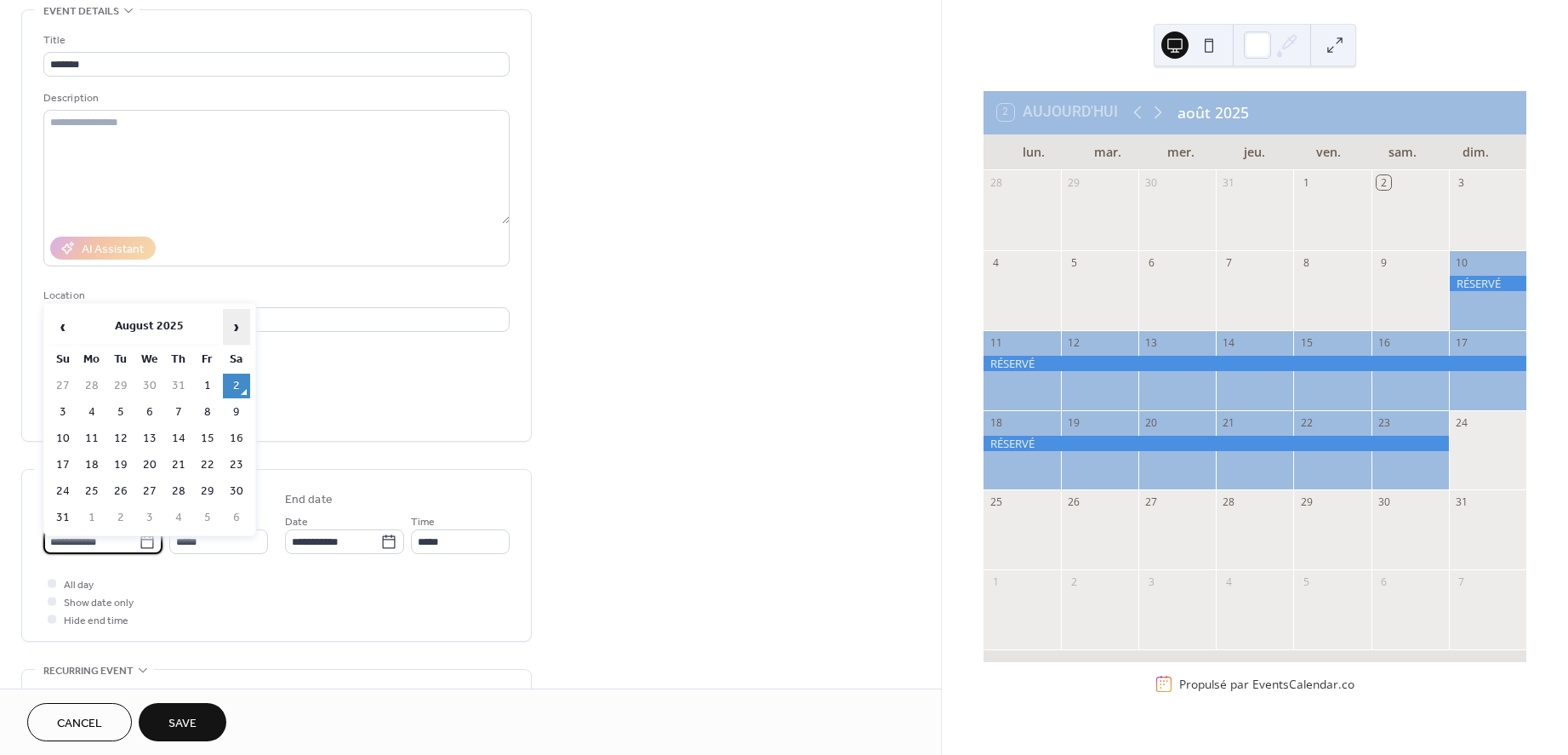 click on "›" at bounding box center [237, 327] 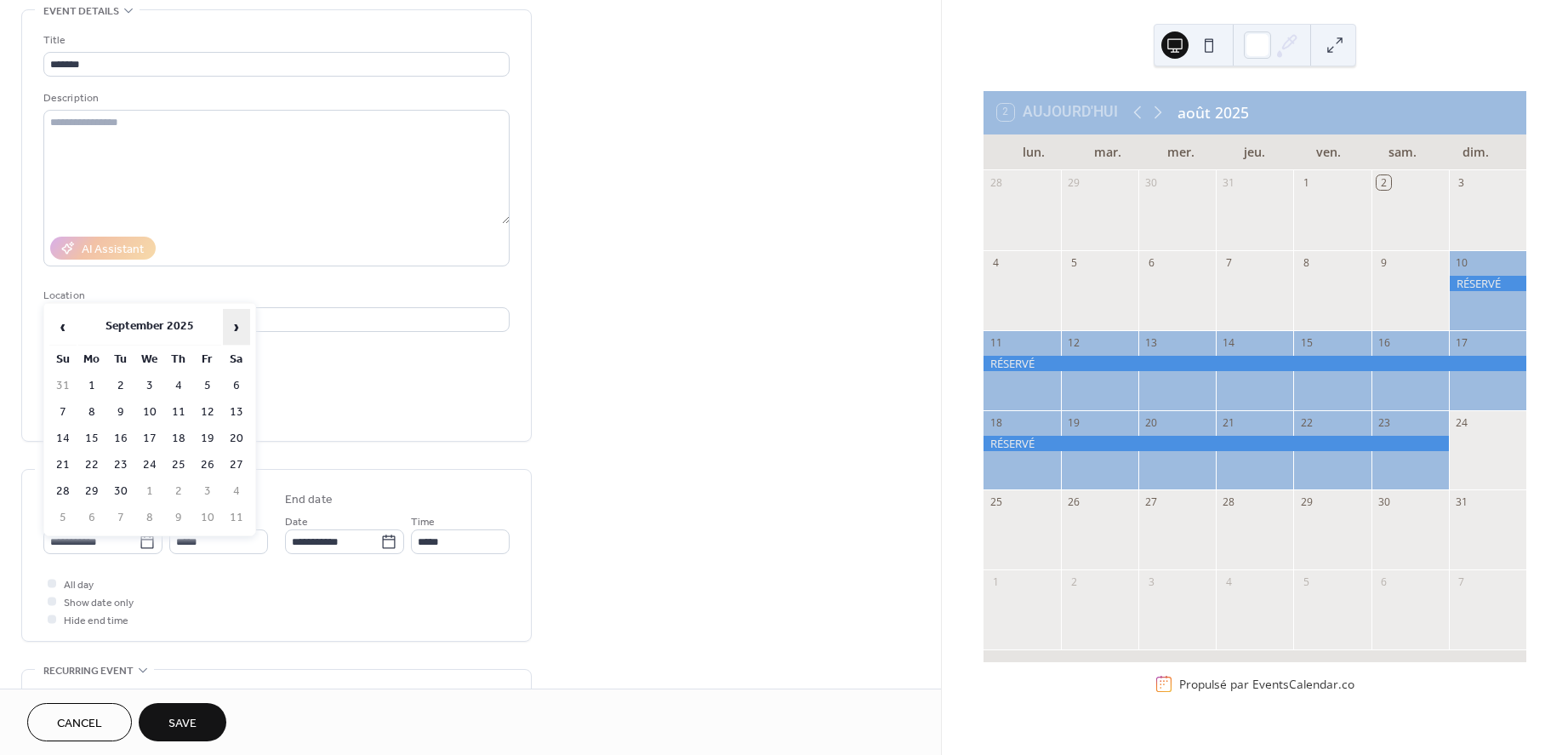 click on "›" at bounding box center (237, 327) 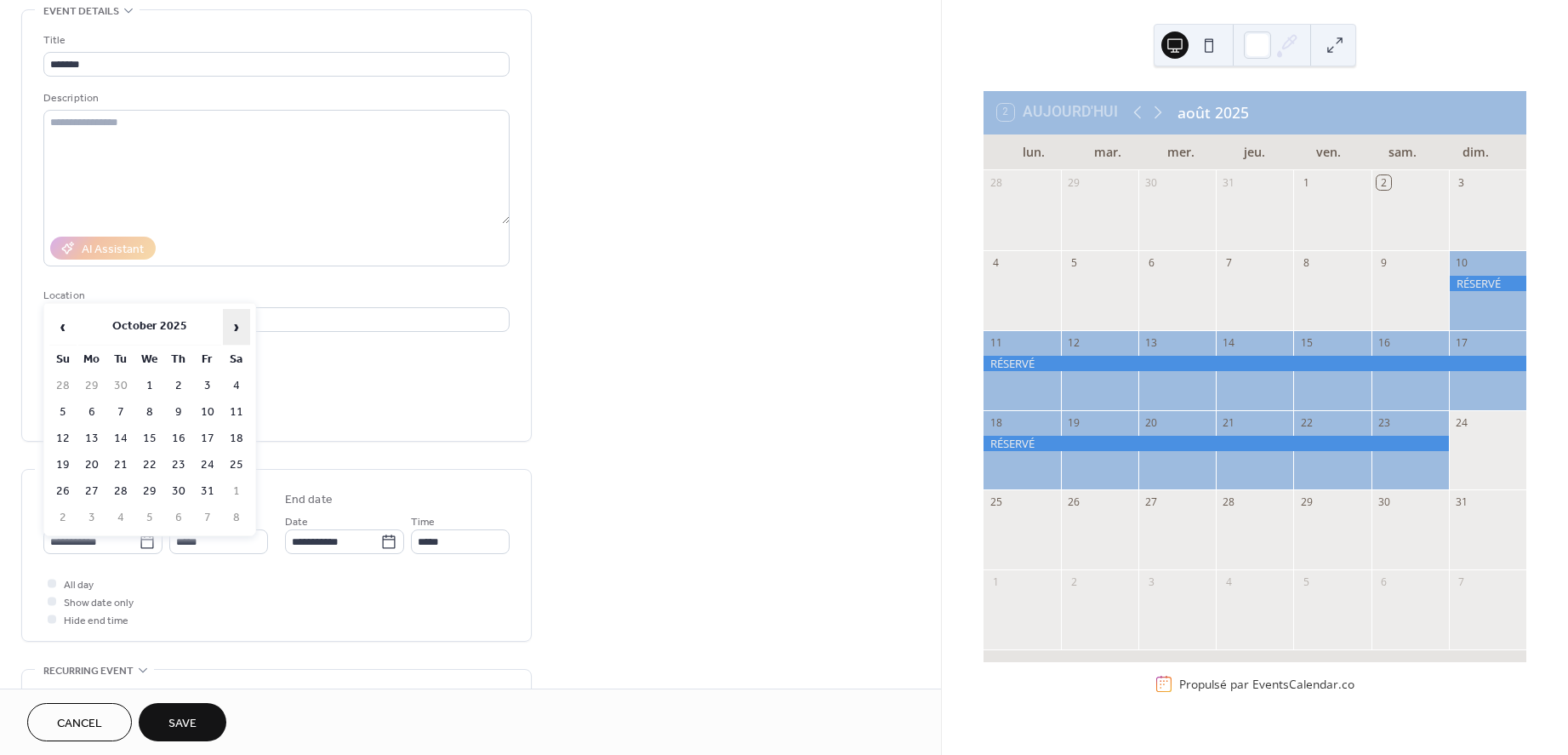 click on "›" at bounding box center (237, 327) 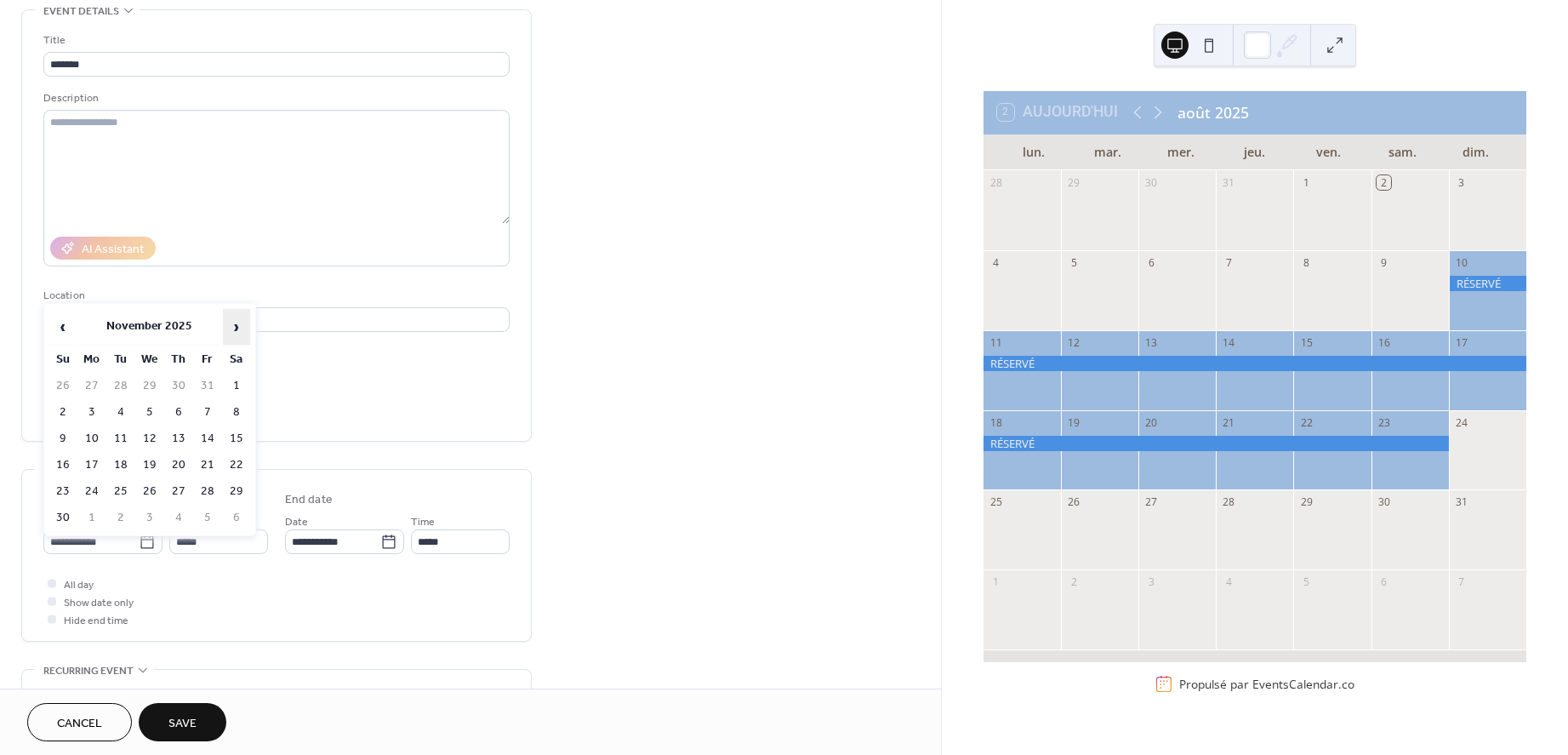 click on "›" at bounding box center [237, 327] 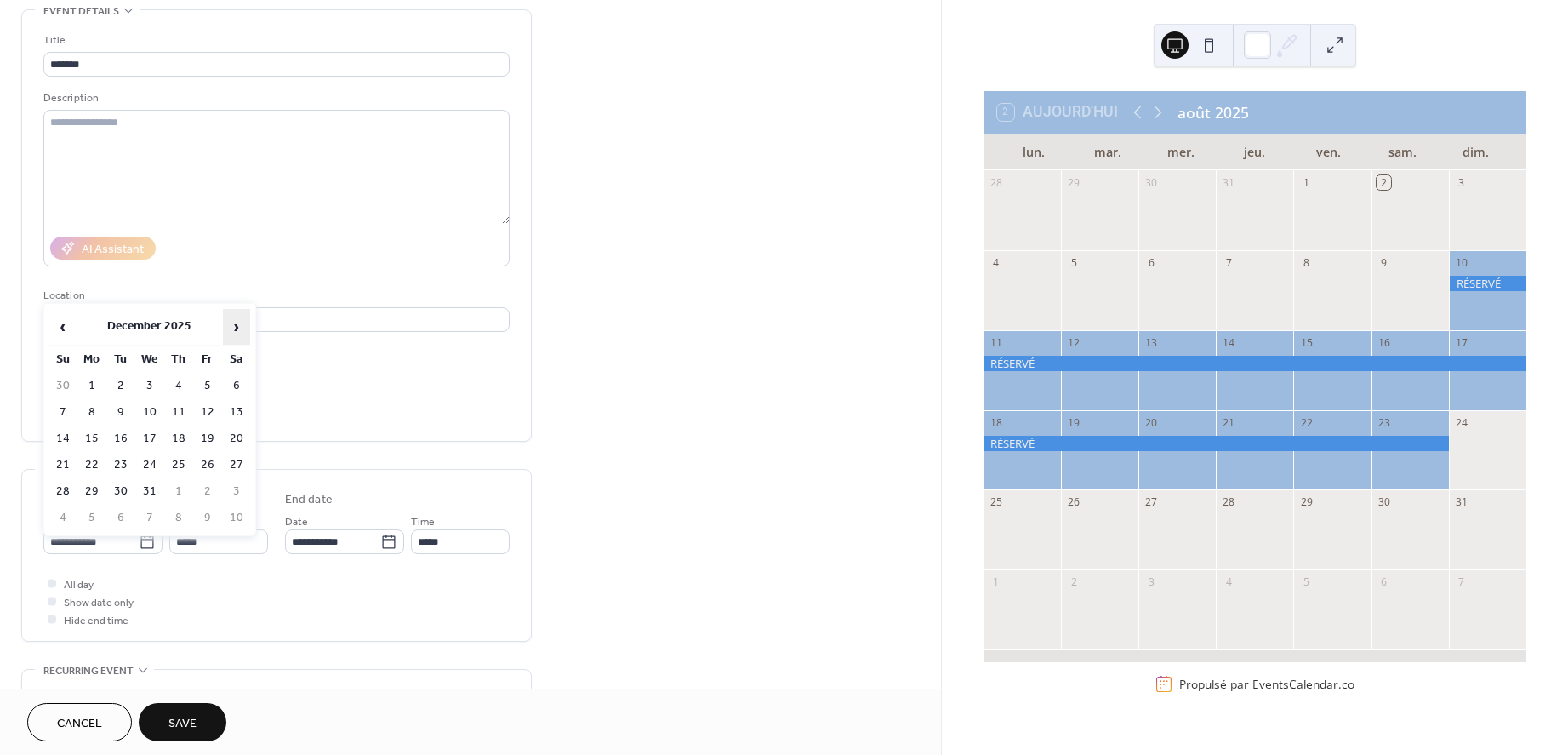 click on "›" at bounding box center [237, 327] 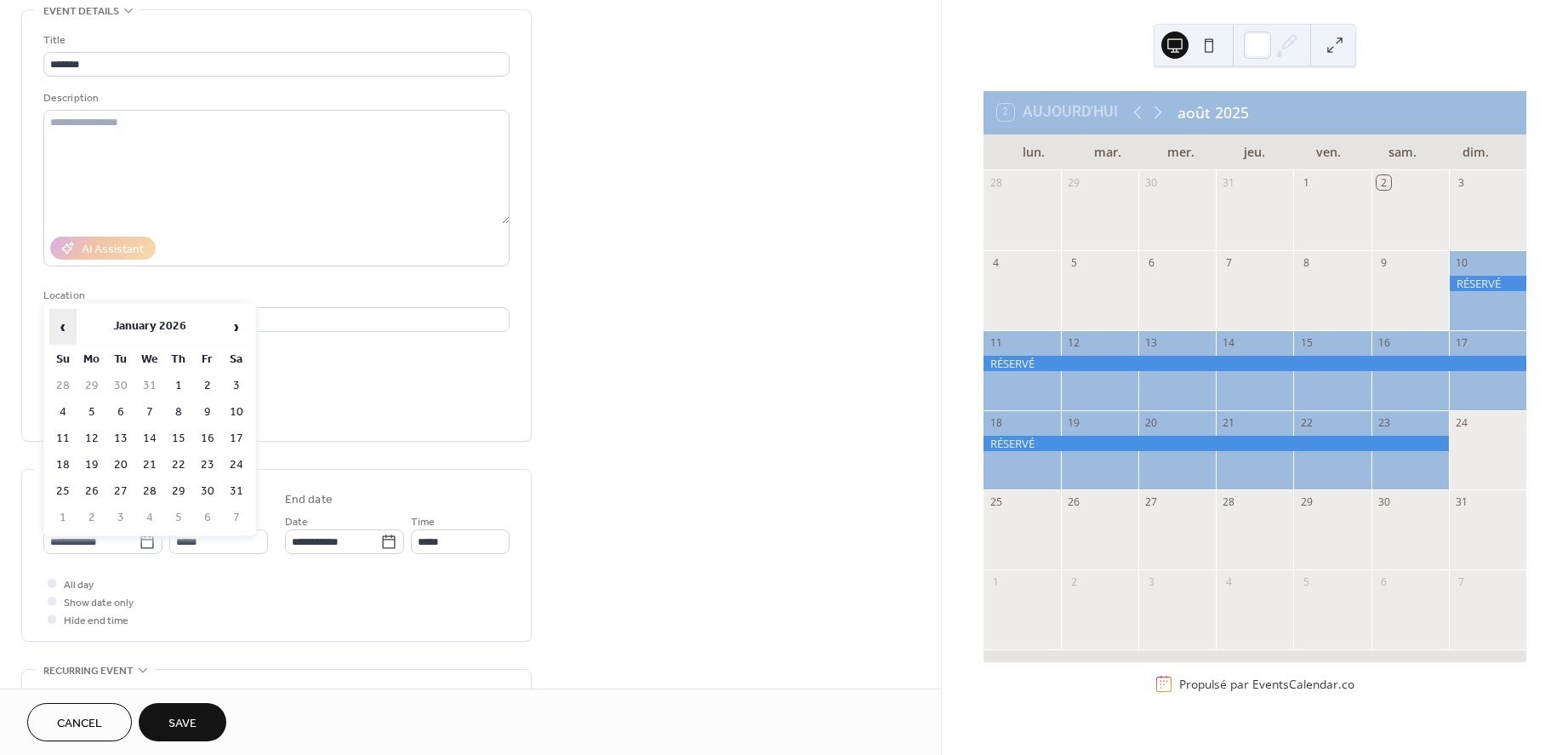 click on "‹" at bounding box center (63, 327) 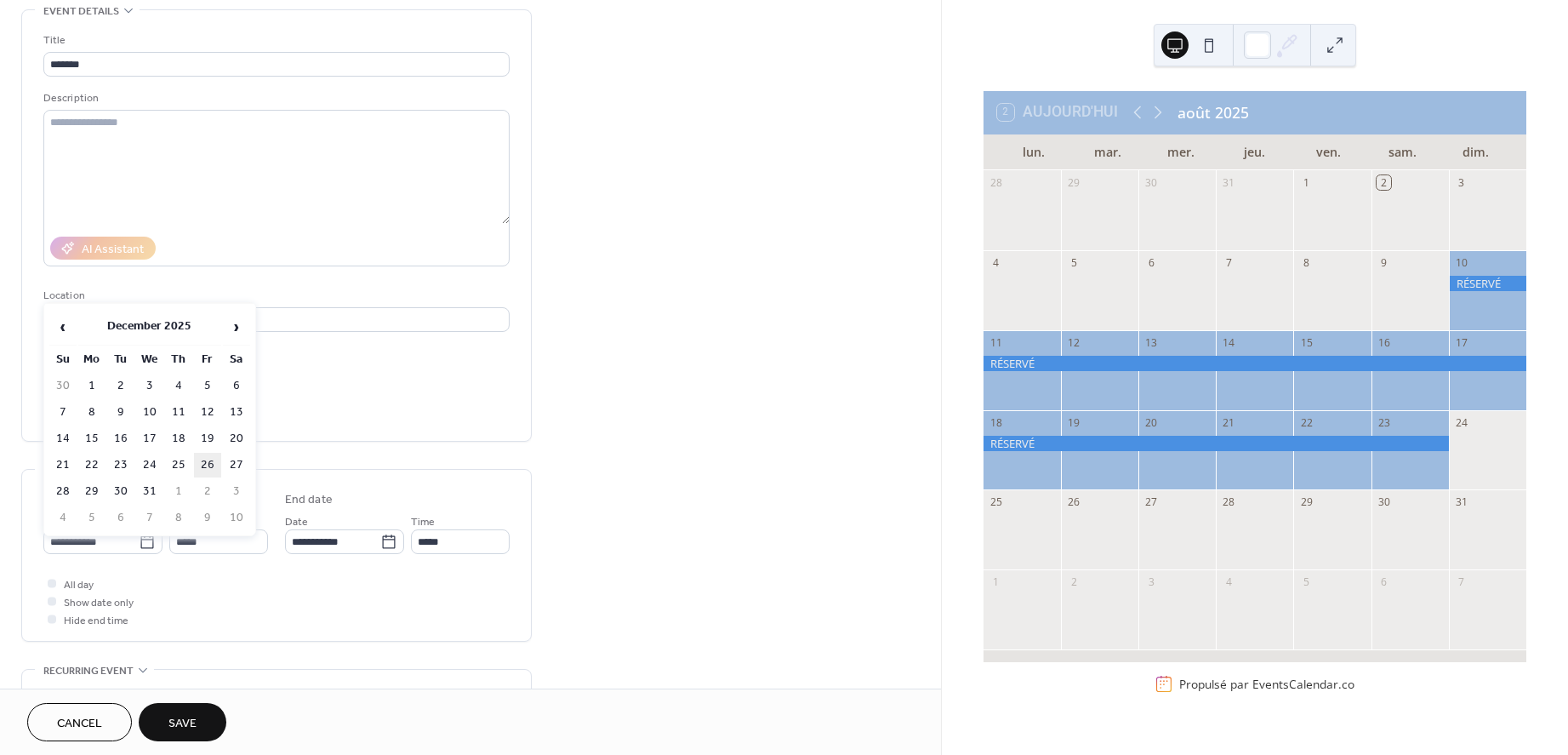click on "26" at bounding box center [208, 465] 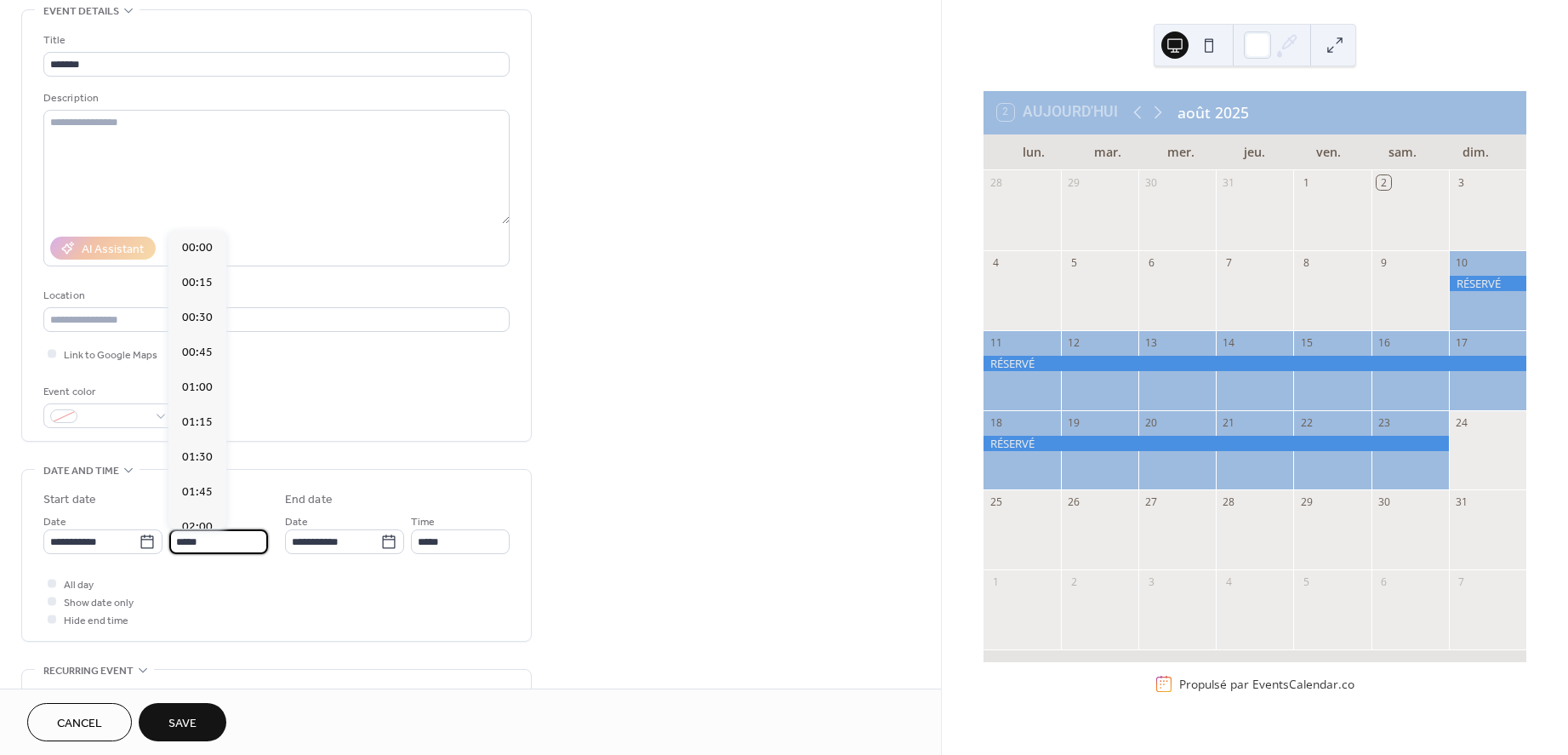 click on "*****" at bounding box center [219, 541] 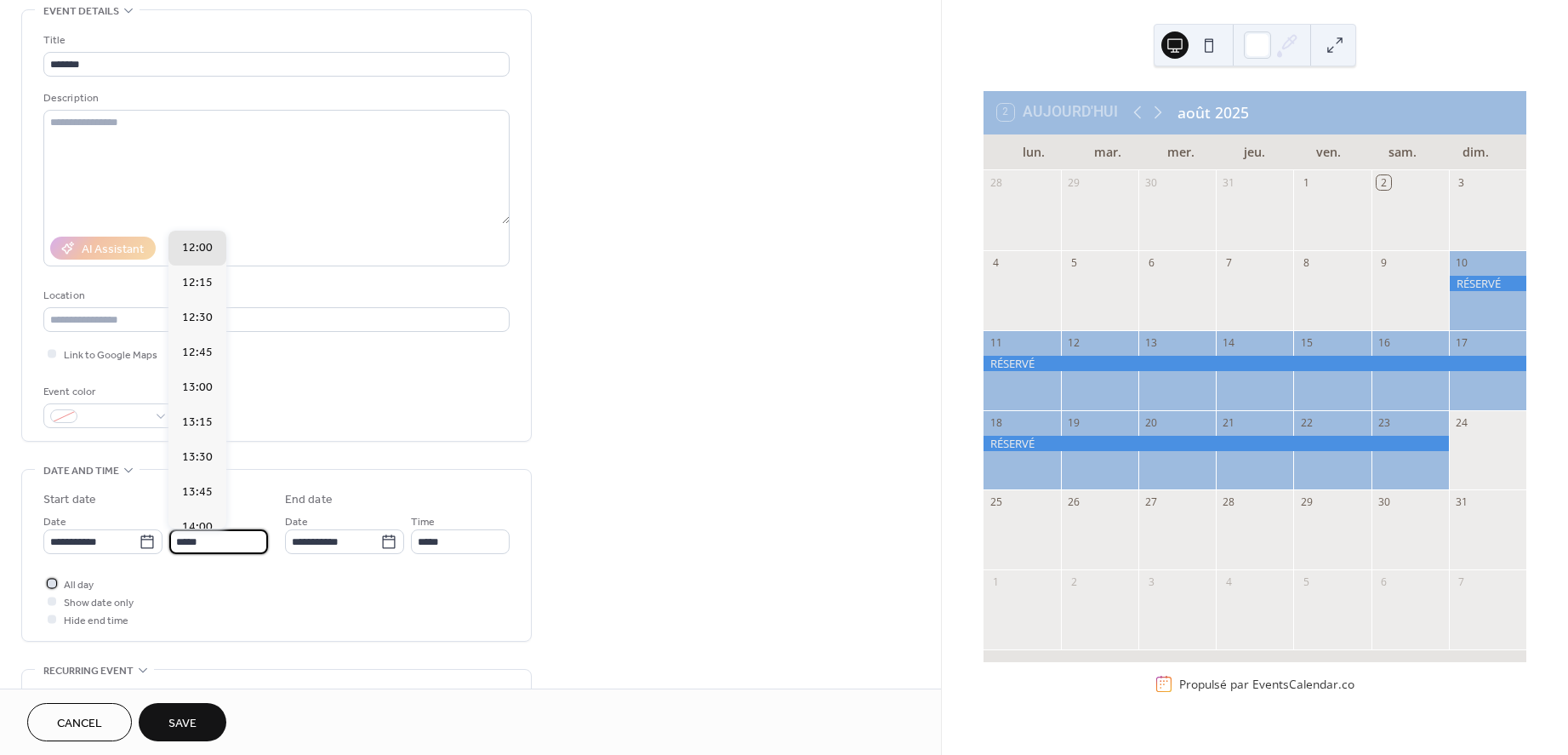 click at bounding box center (52, 583) 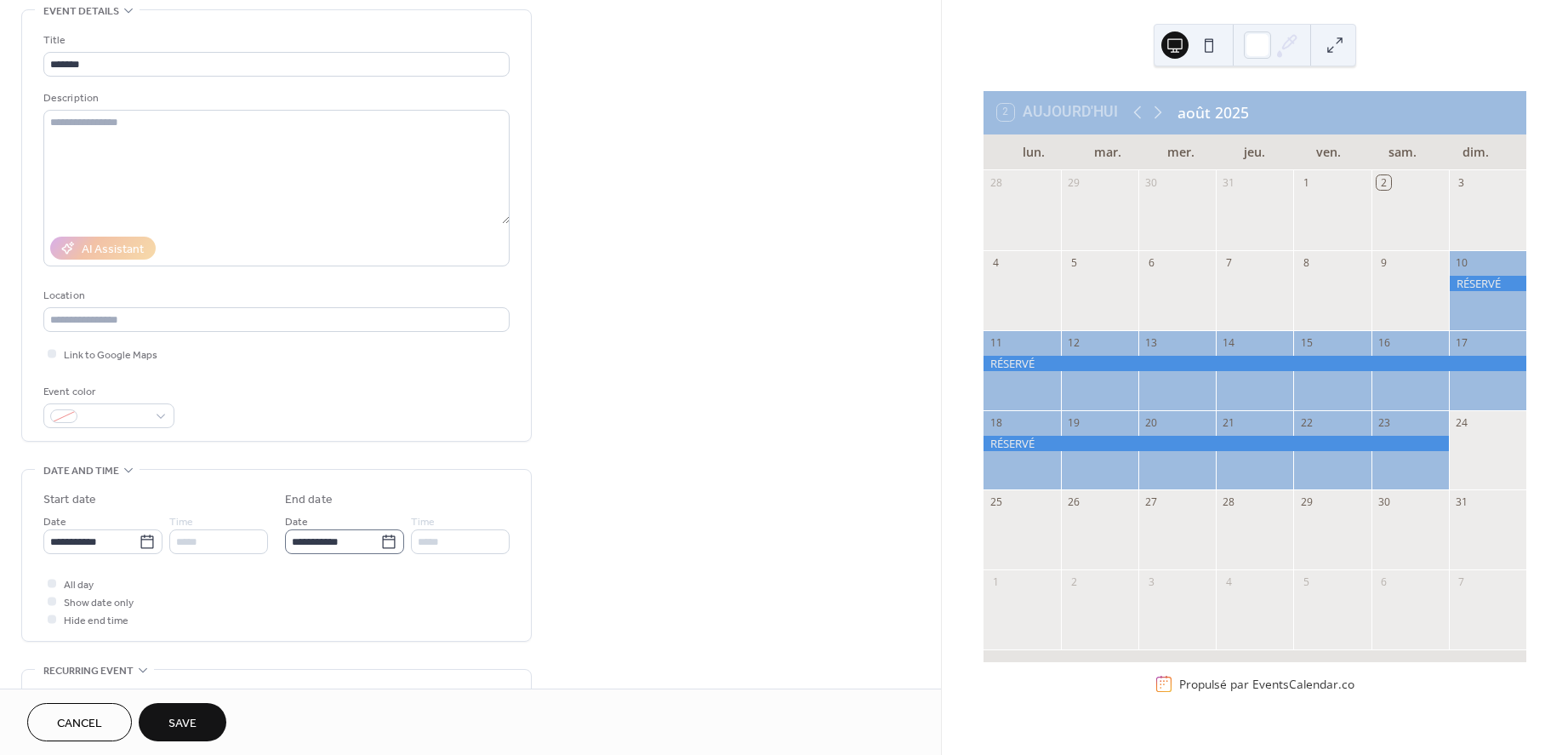 click 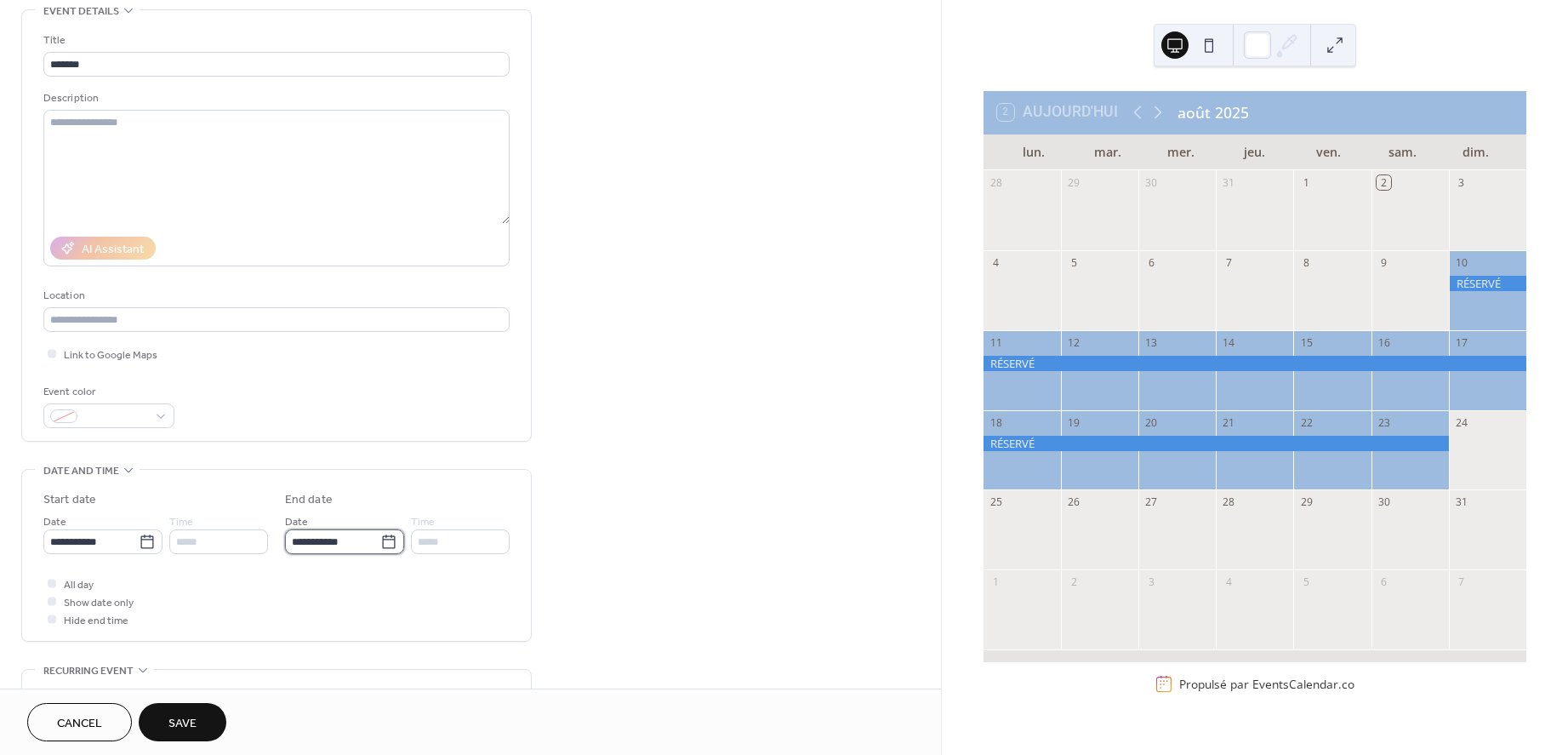 click on "**********" at bounding box center (333, 541) 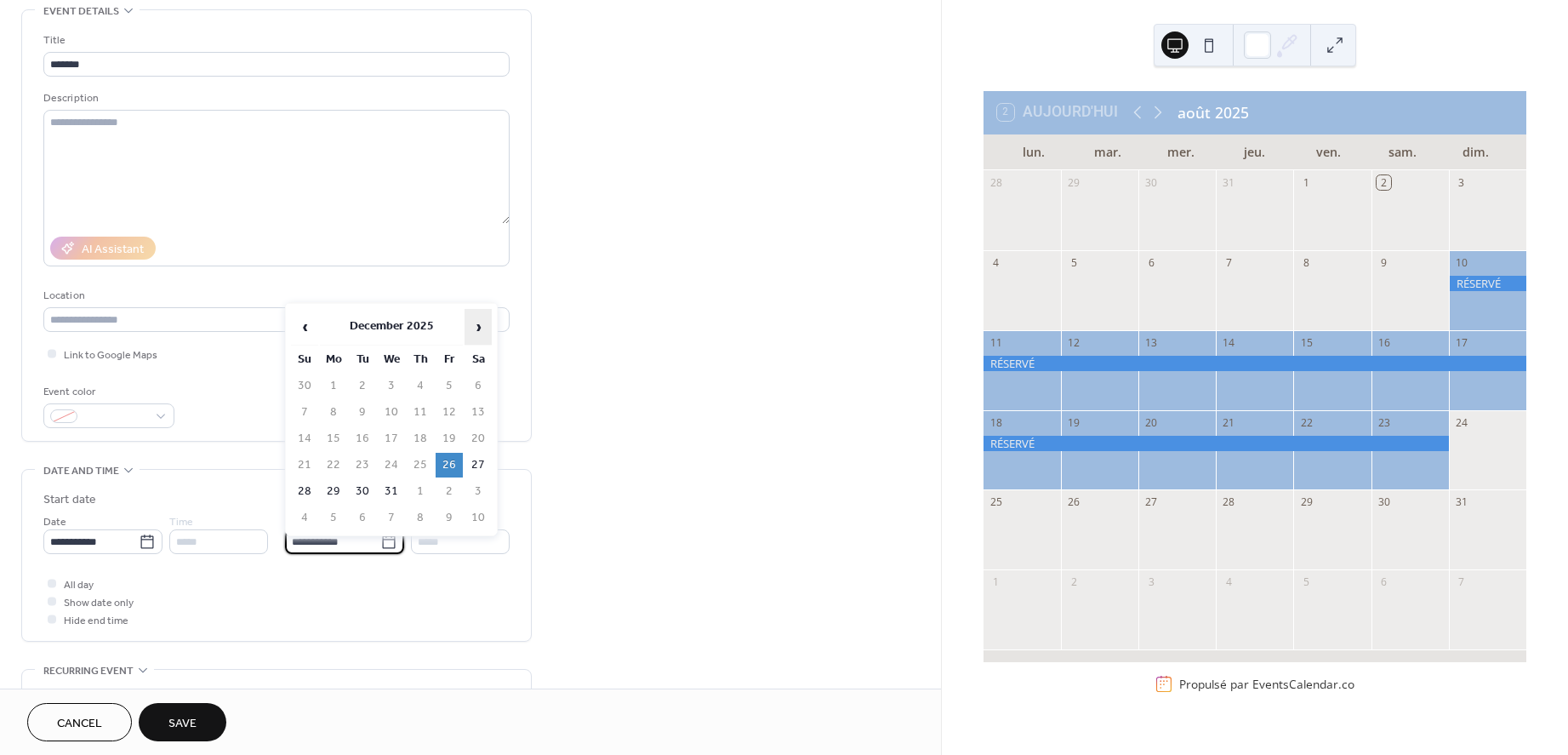 click on "›" at bounding box center (478, 327) 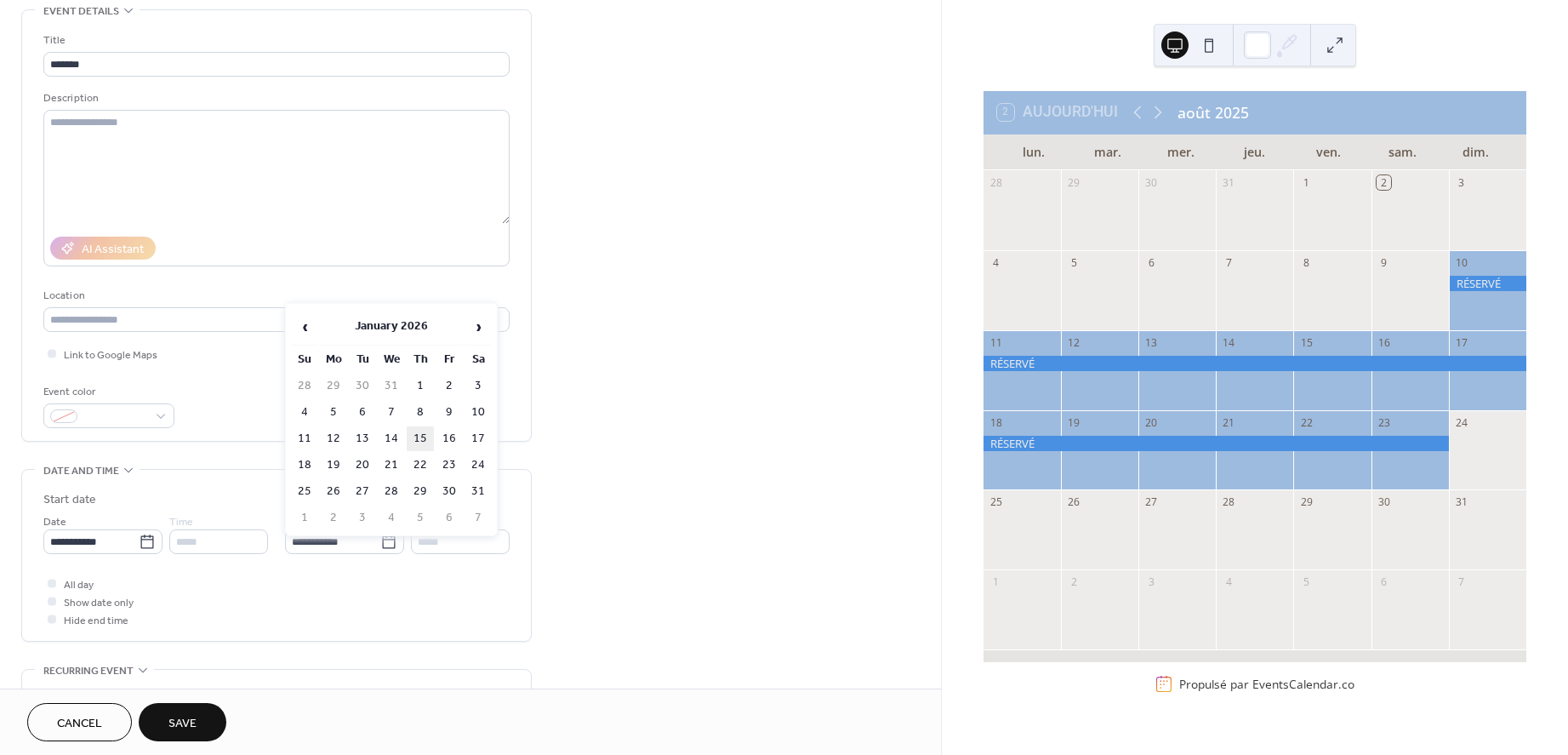 click on "15" at bounding box center [420, 438] 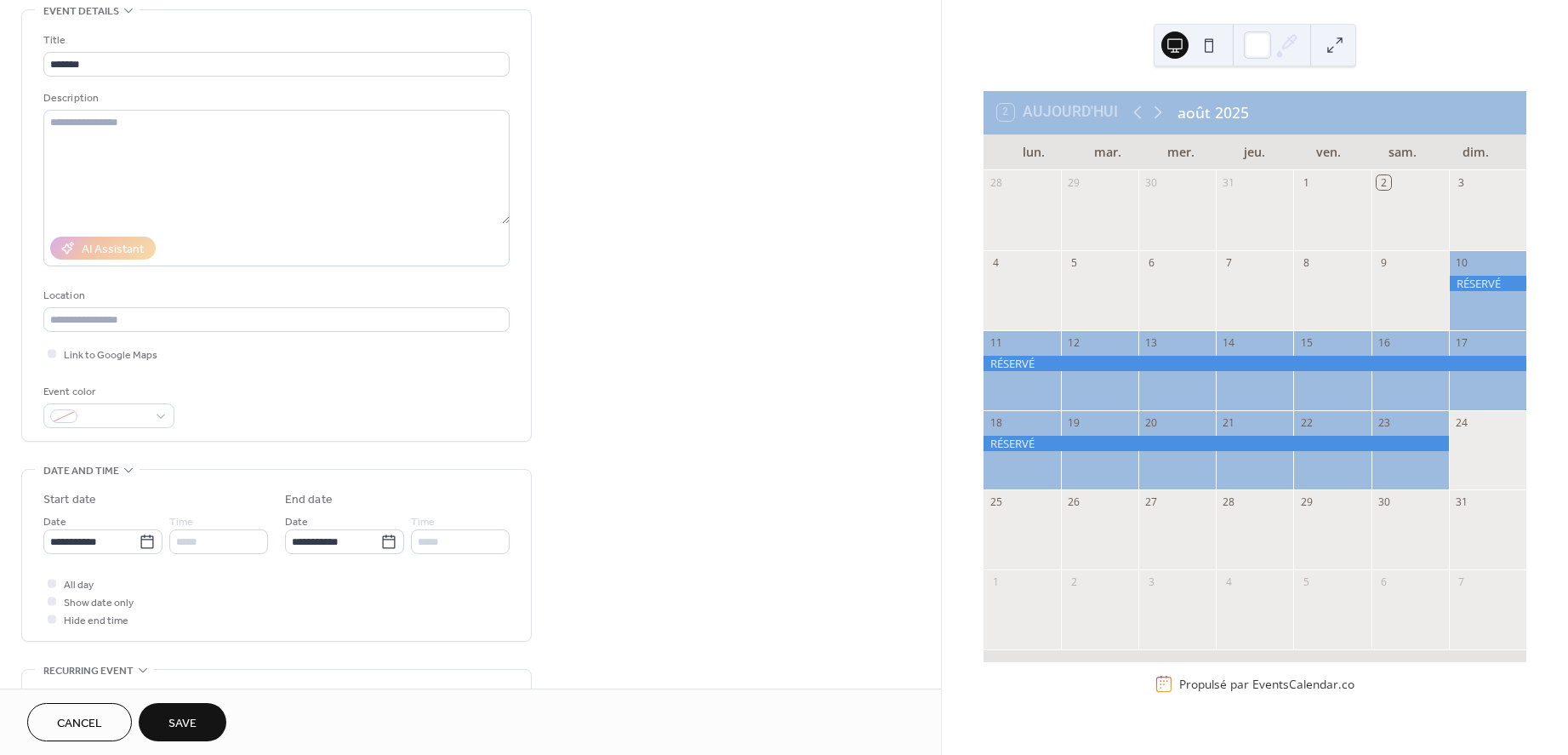 click on "Save" at bounding box center [182, 724] 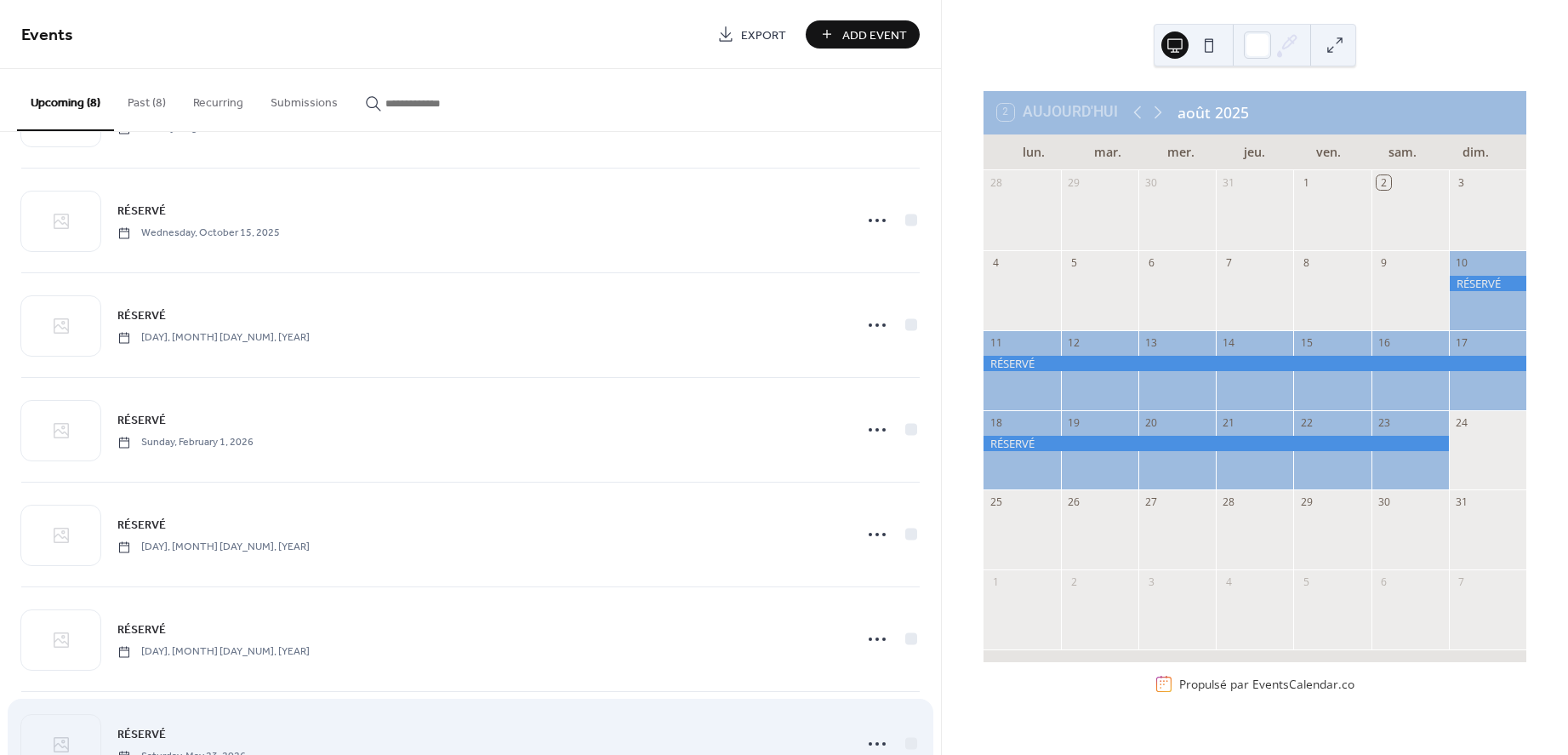 scroll, scrollTop: 92, scrollLeft: 0, axis: vertical 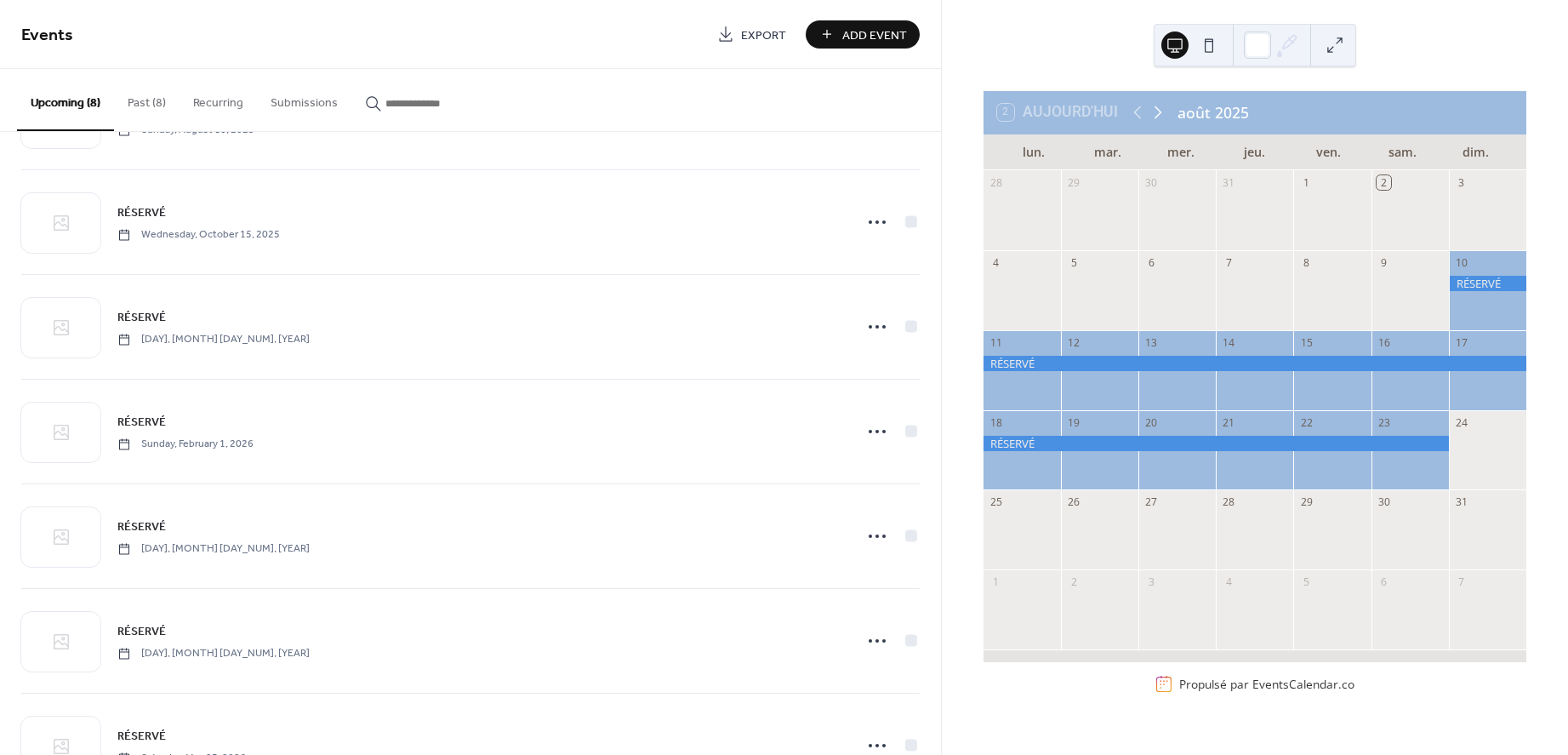 click 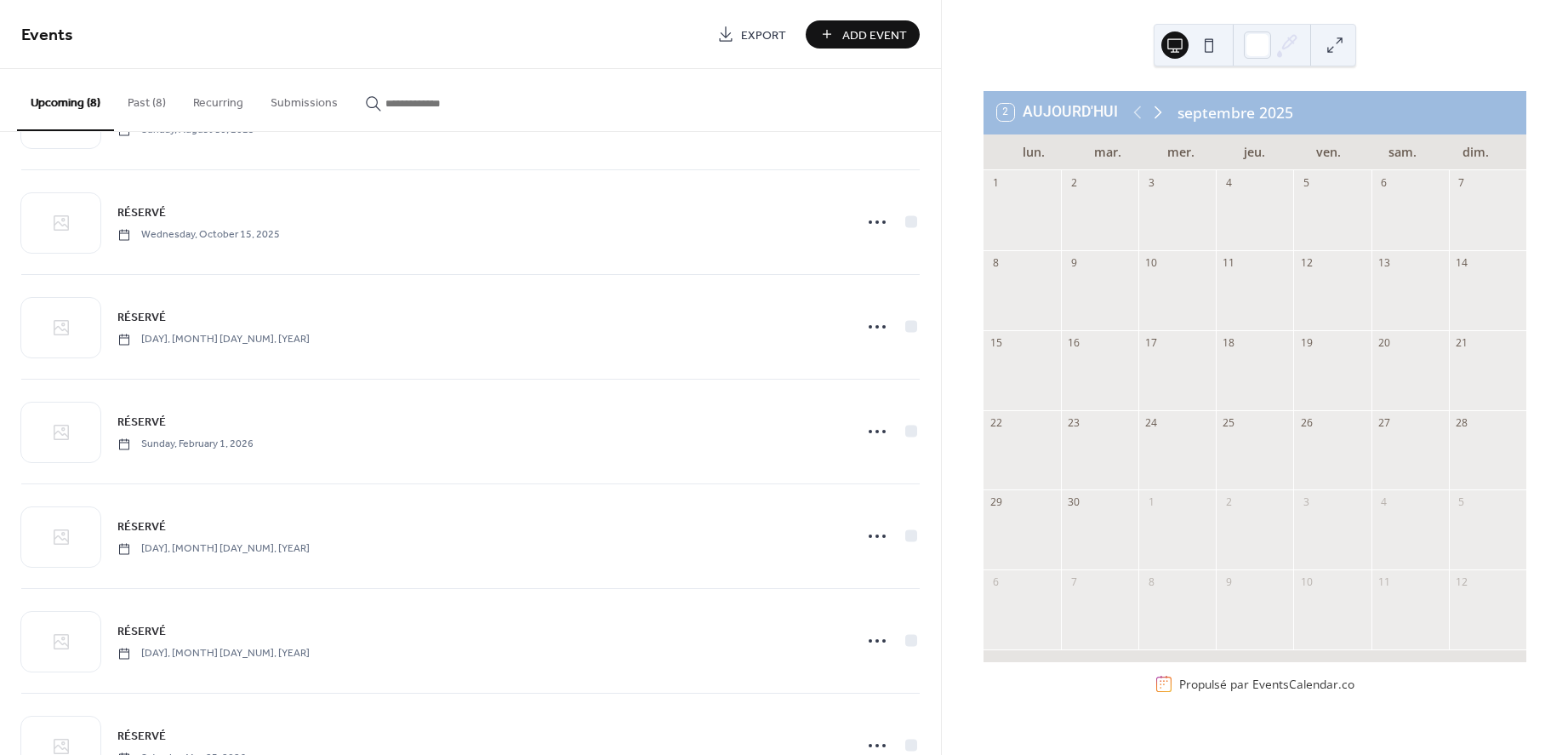 click 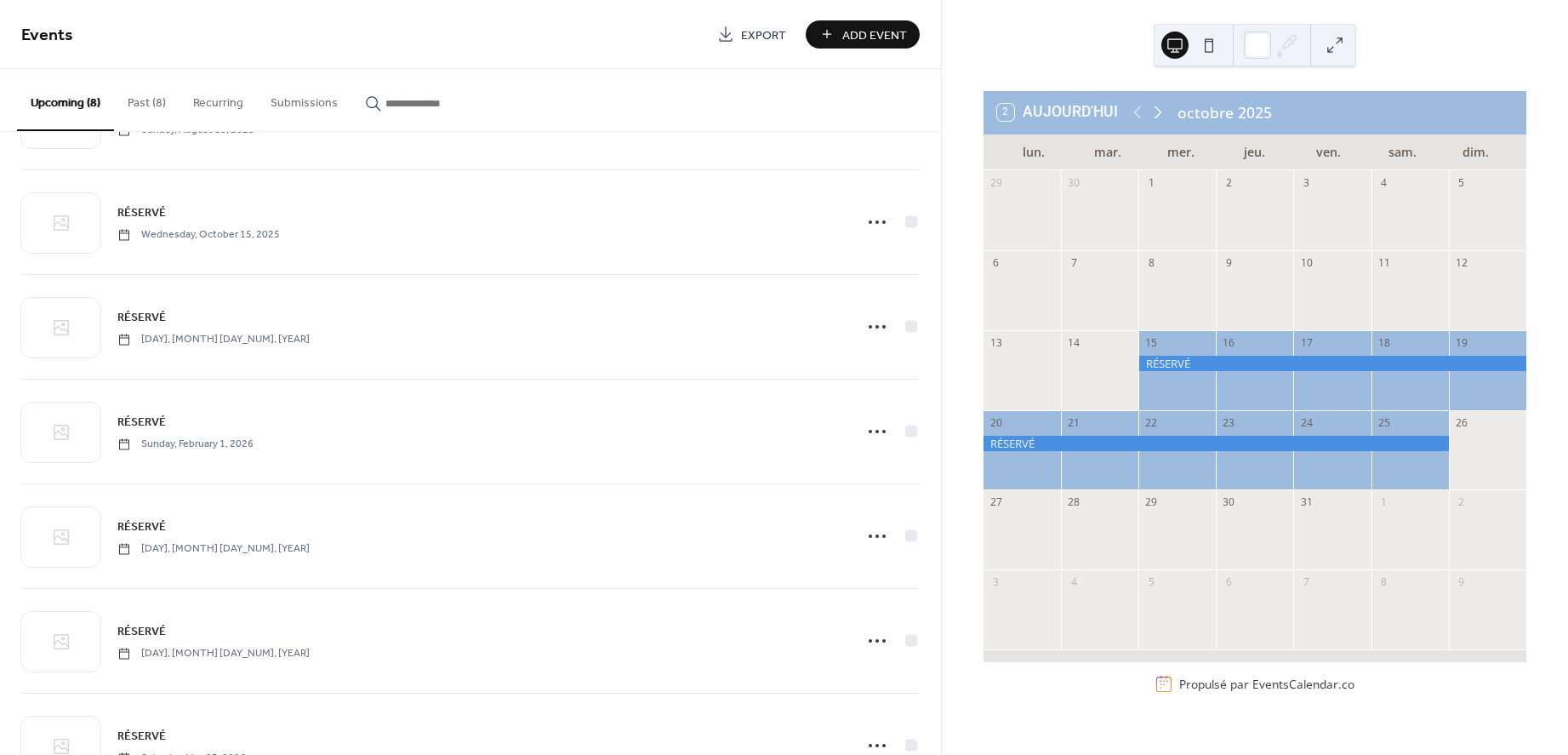 click 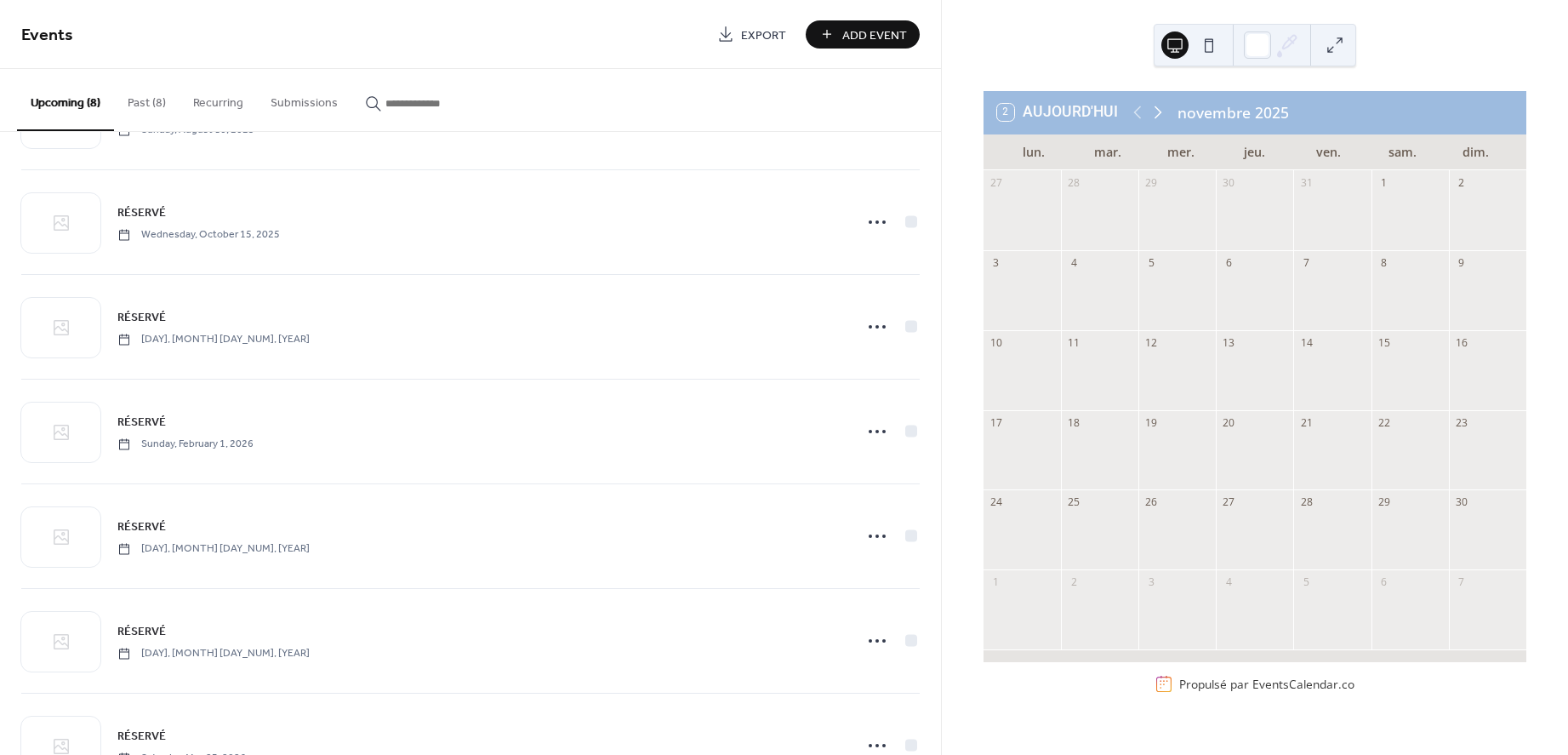 click 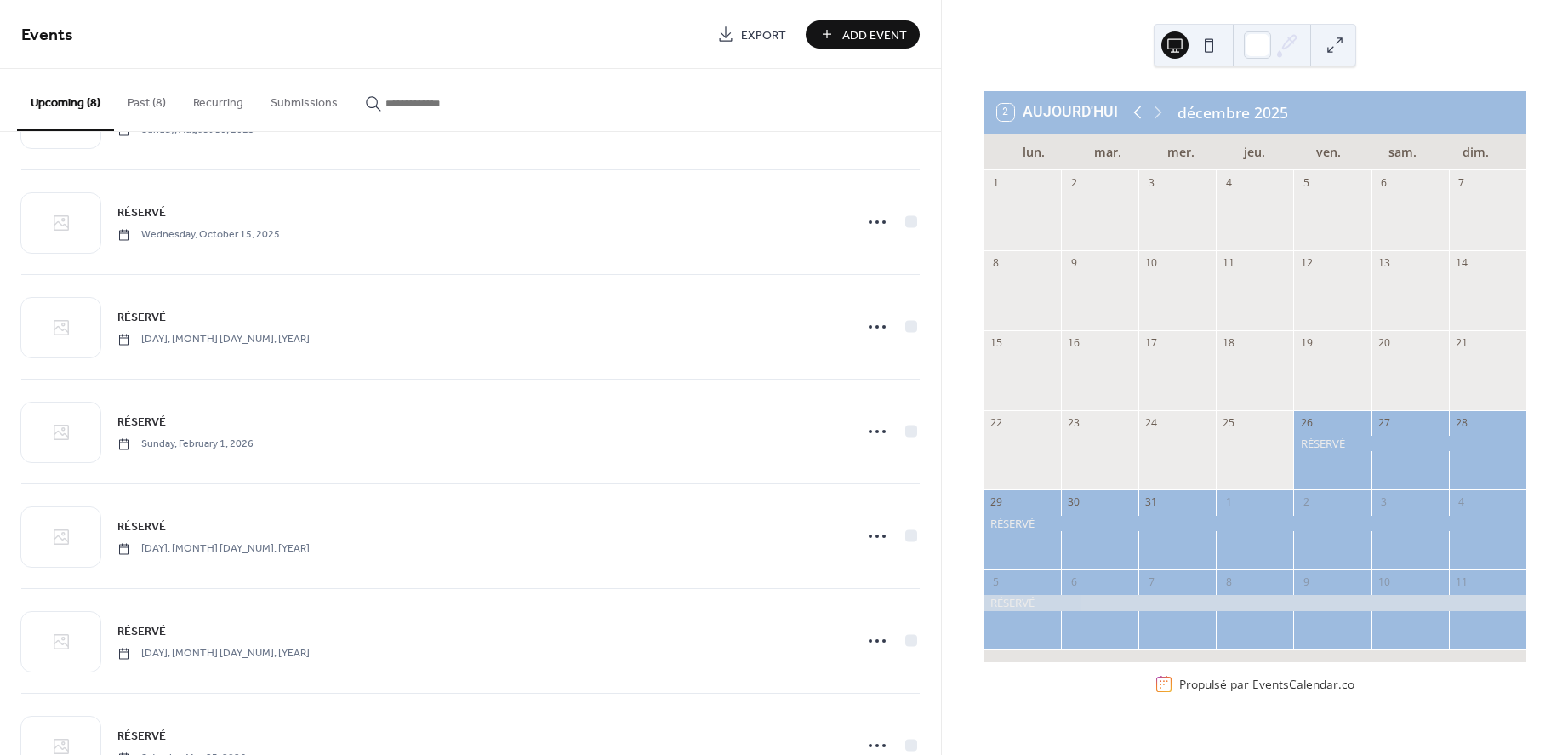 click 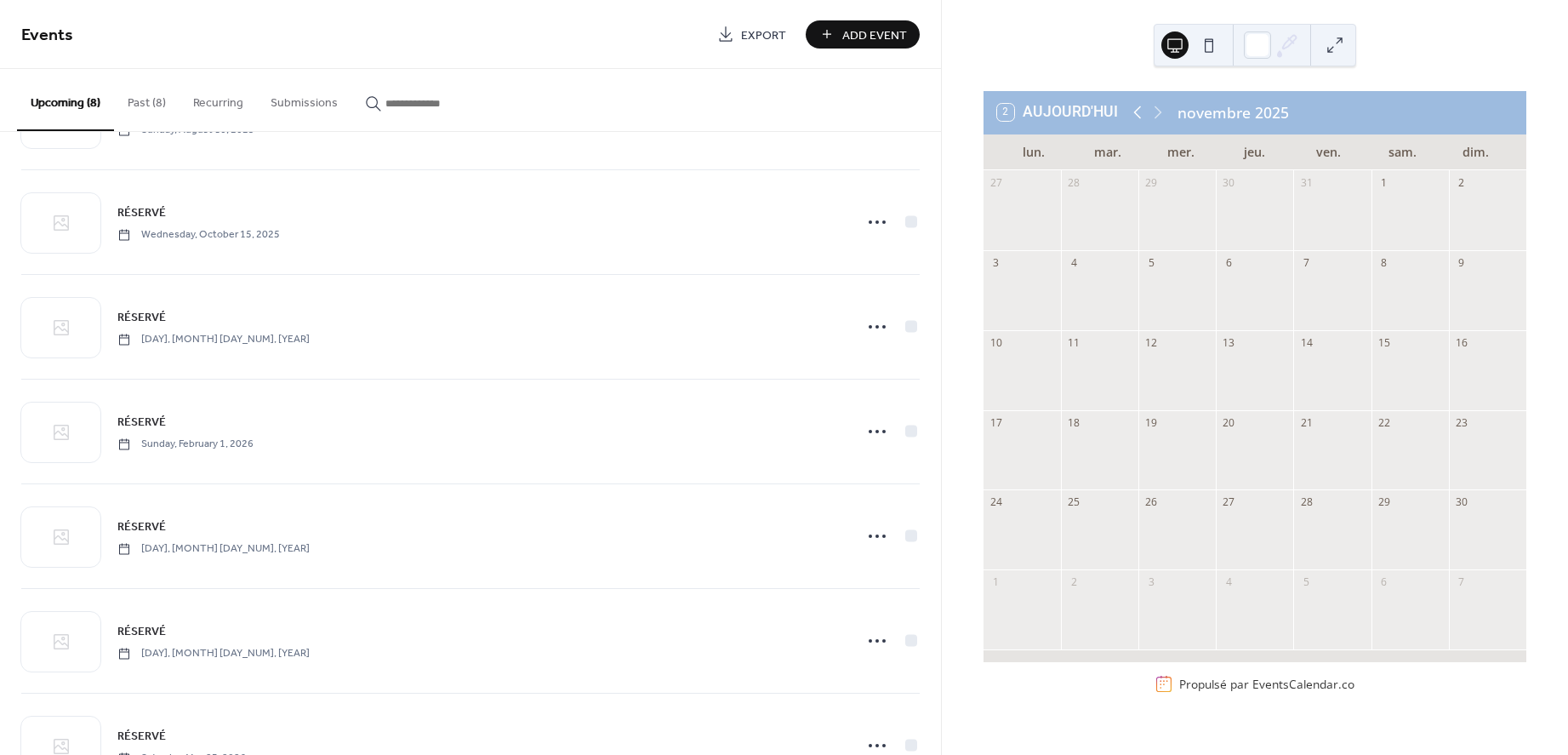 click 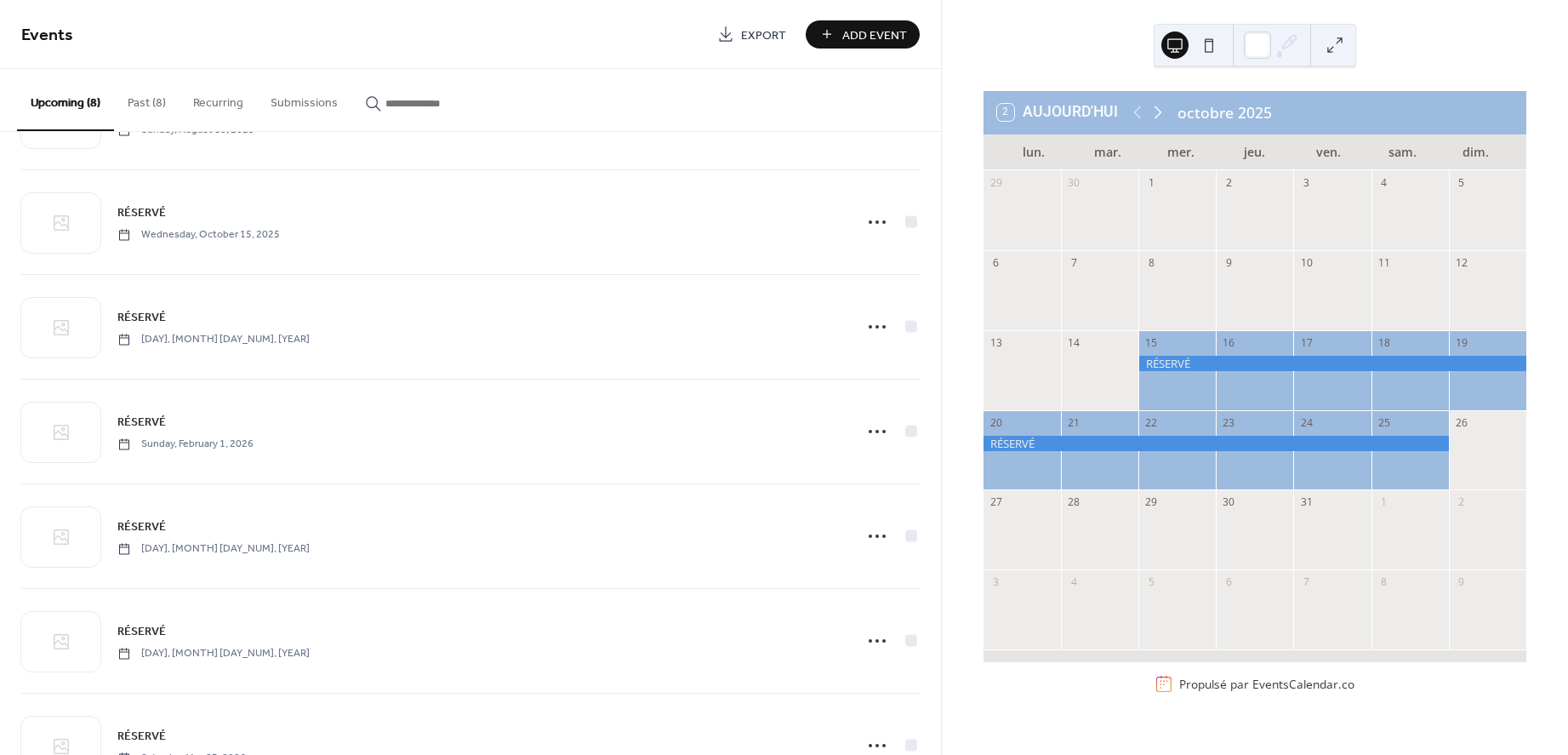 click 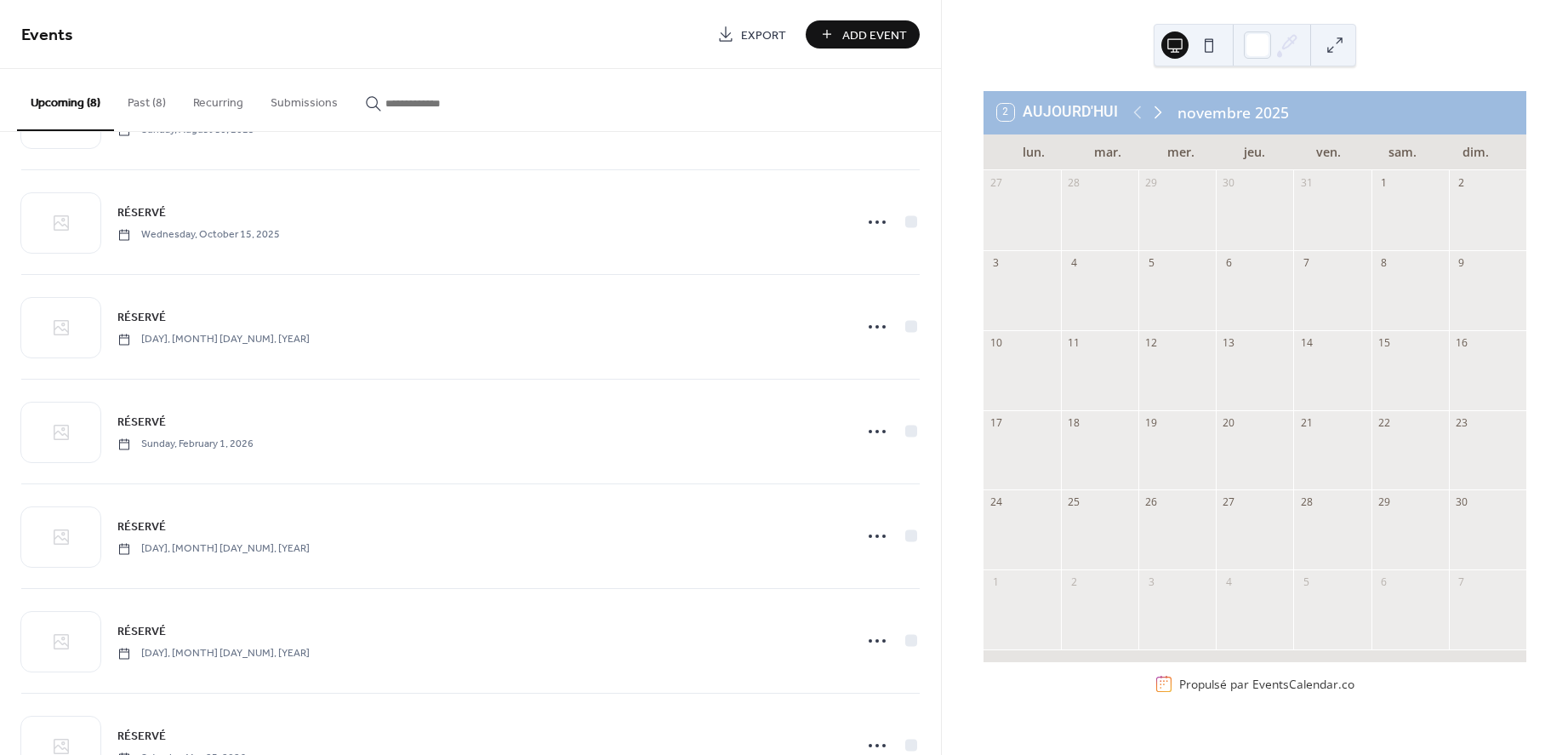 click 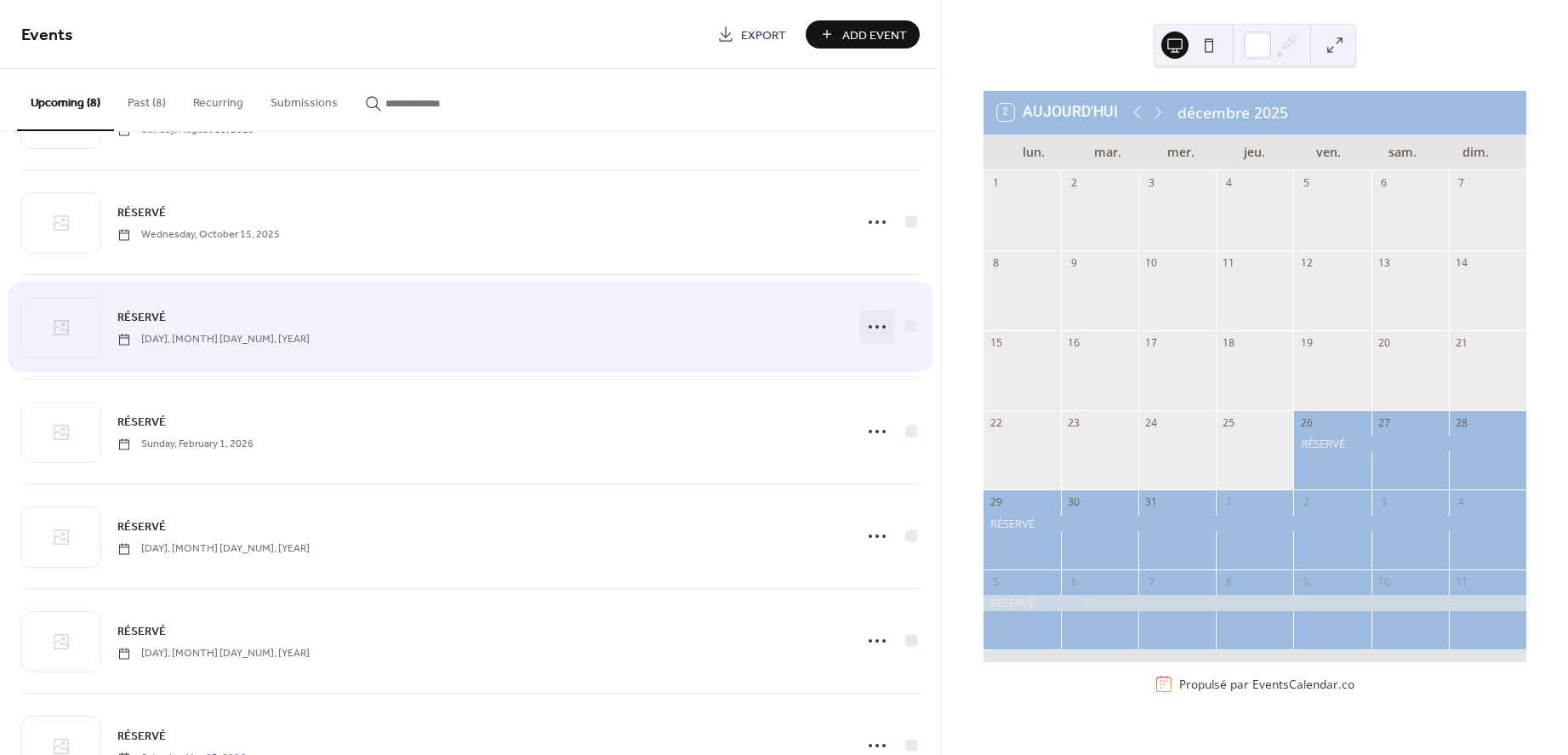 click 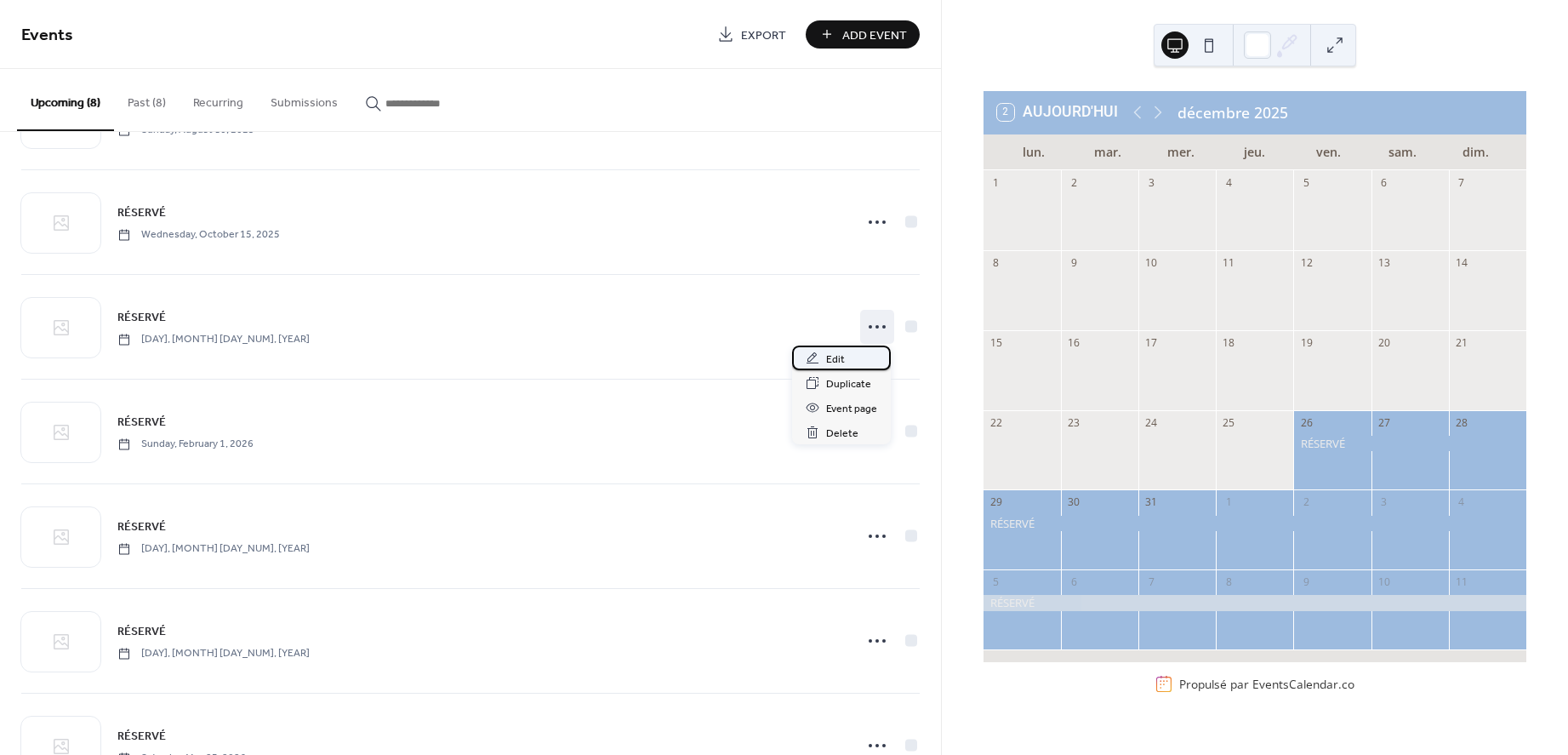 click on "Edit" at bounding box center [835, 359] 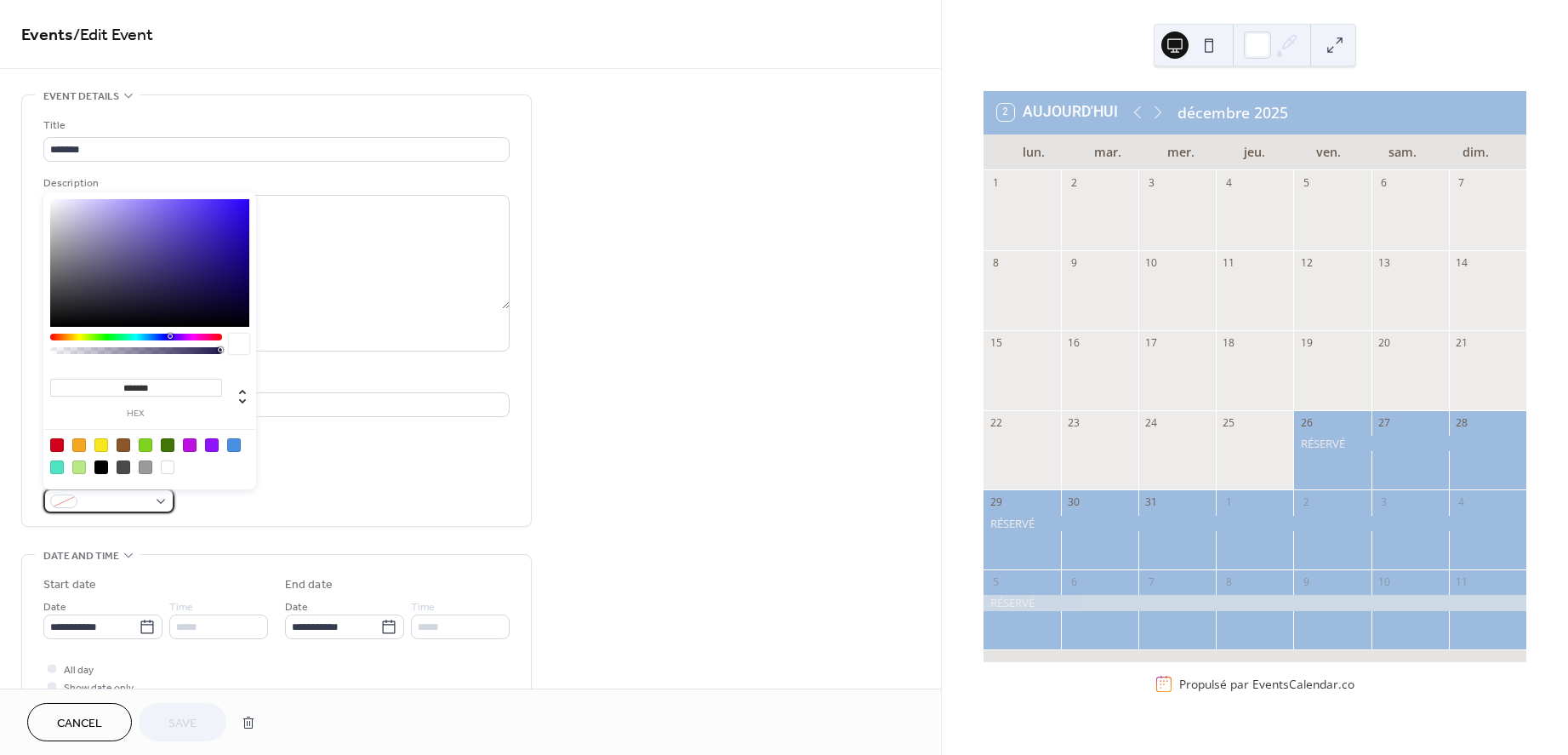 click at bounding box center (109, 500) 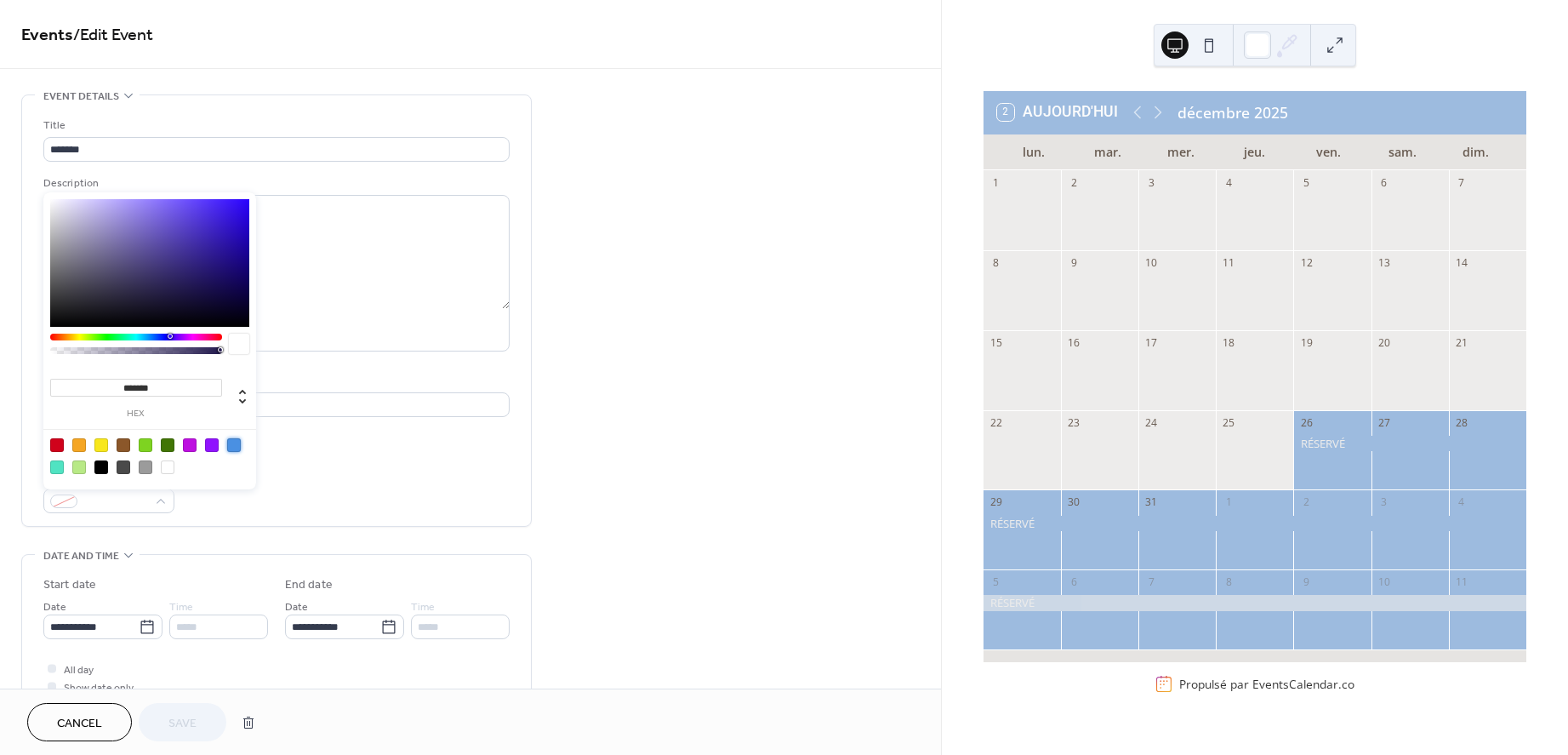 click at bounding box center (234, 445) 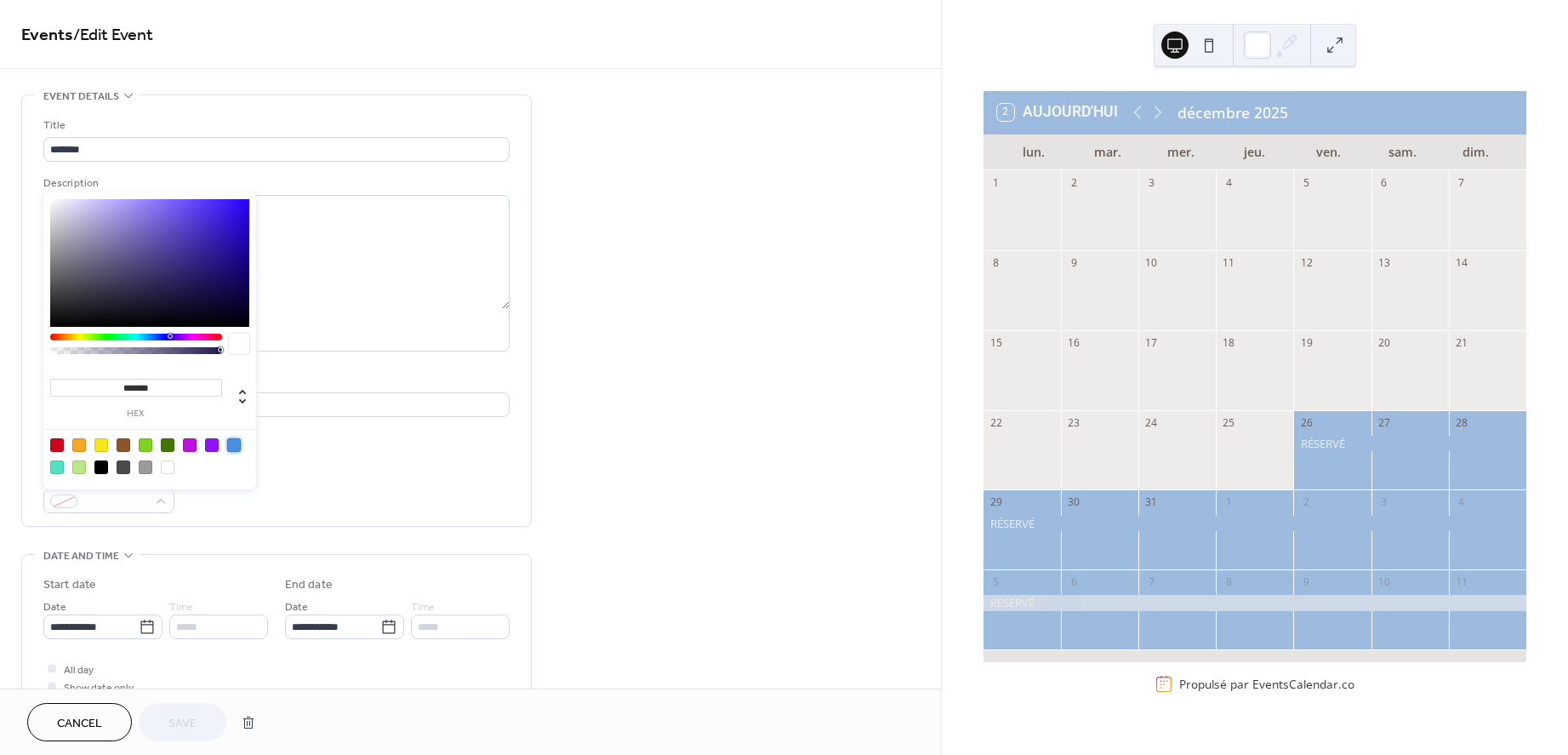 type on "*******" 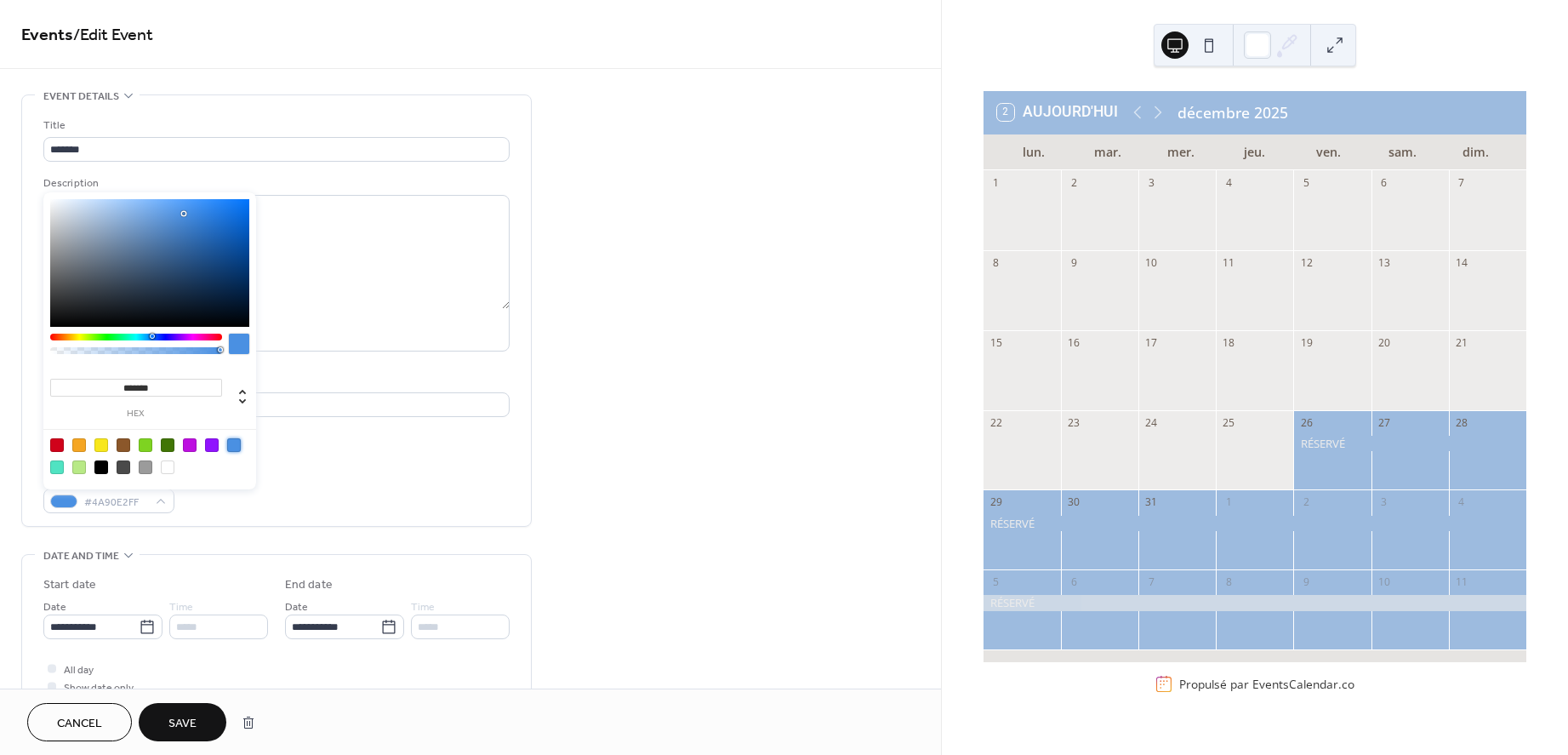 click on "Save" at bounding box center [182, 724] 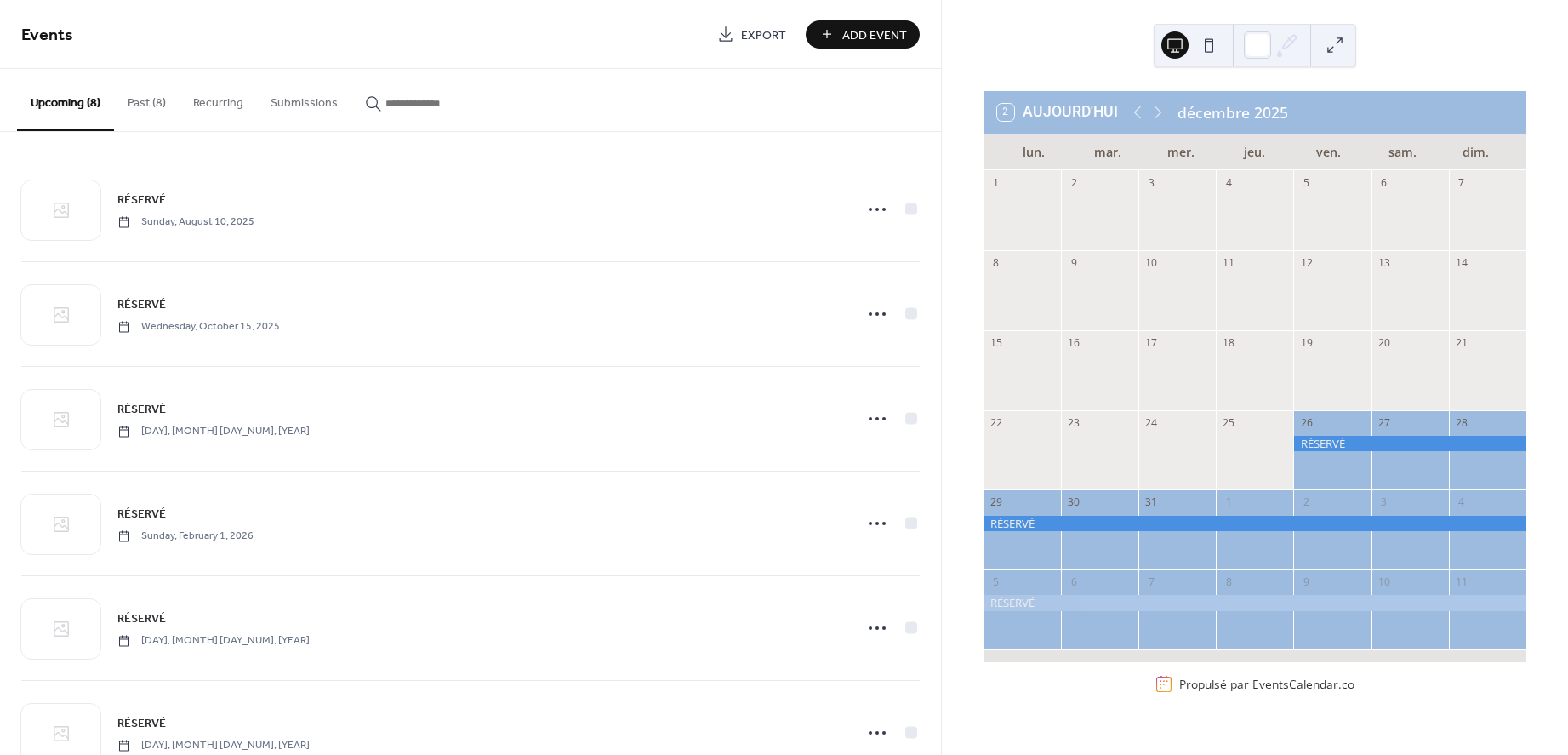click at bounding box center [1255, 603] 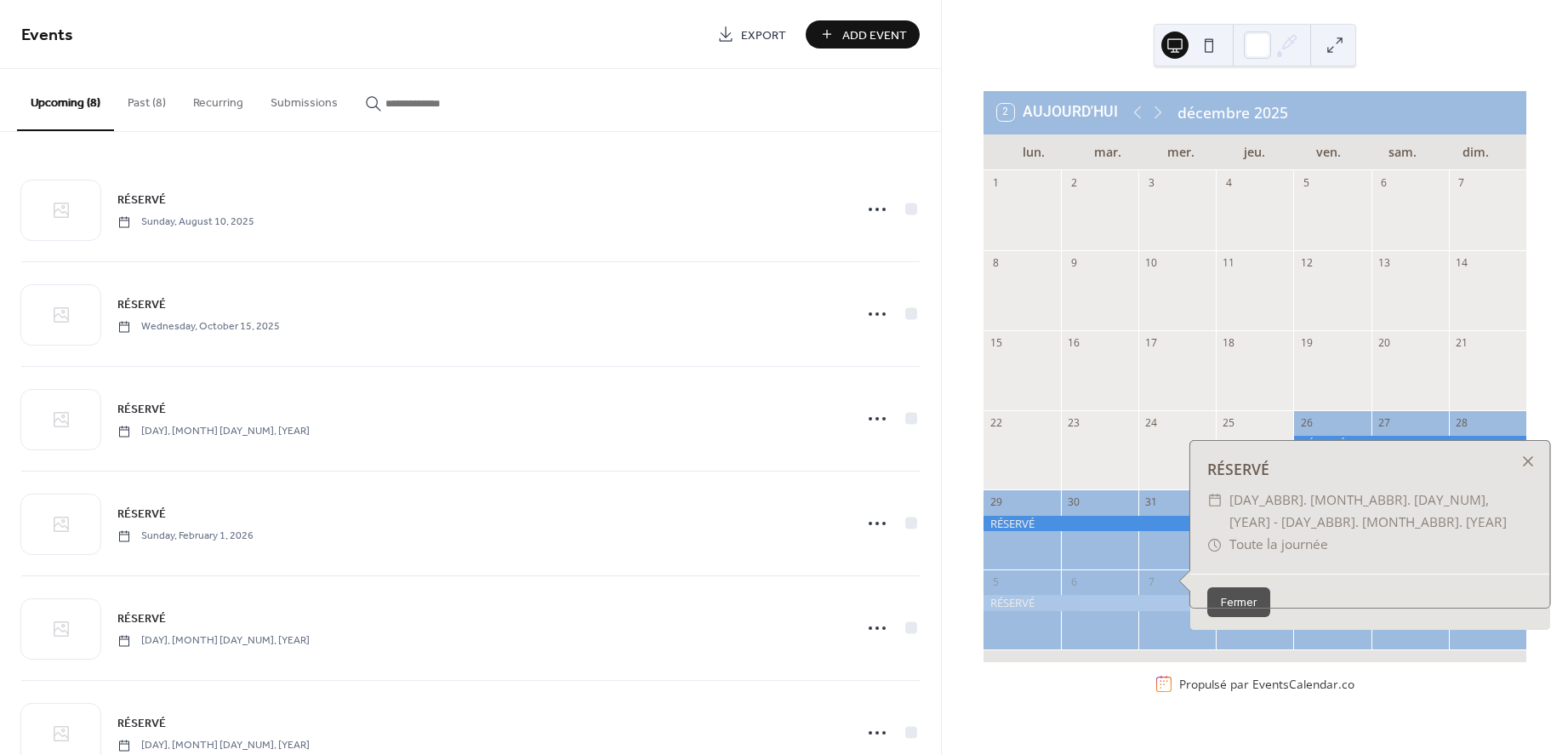 click at bounding box center [1255, 523] 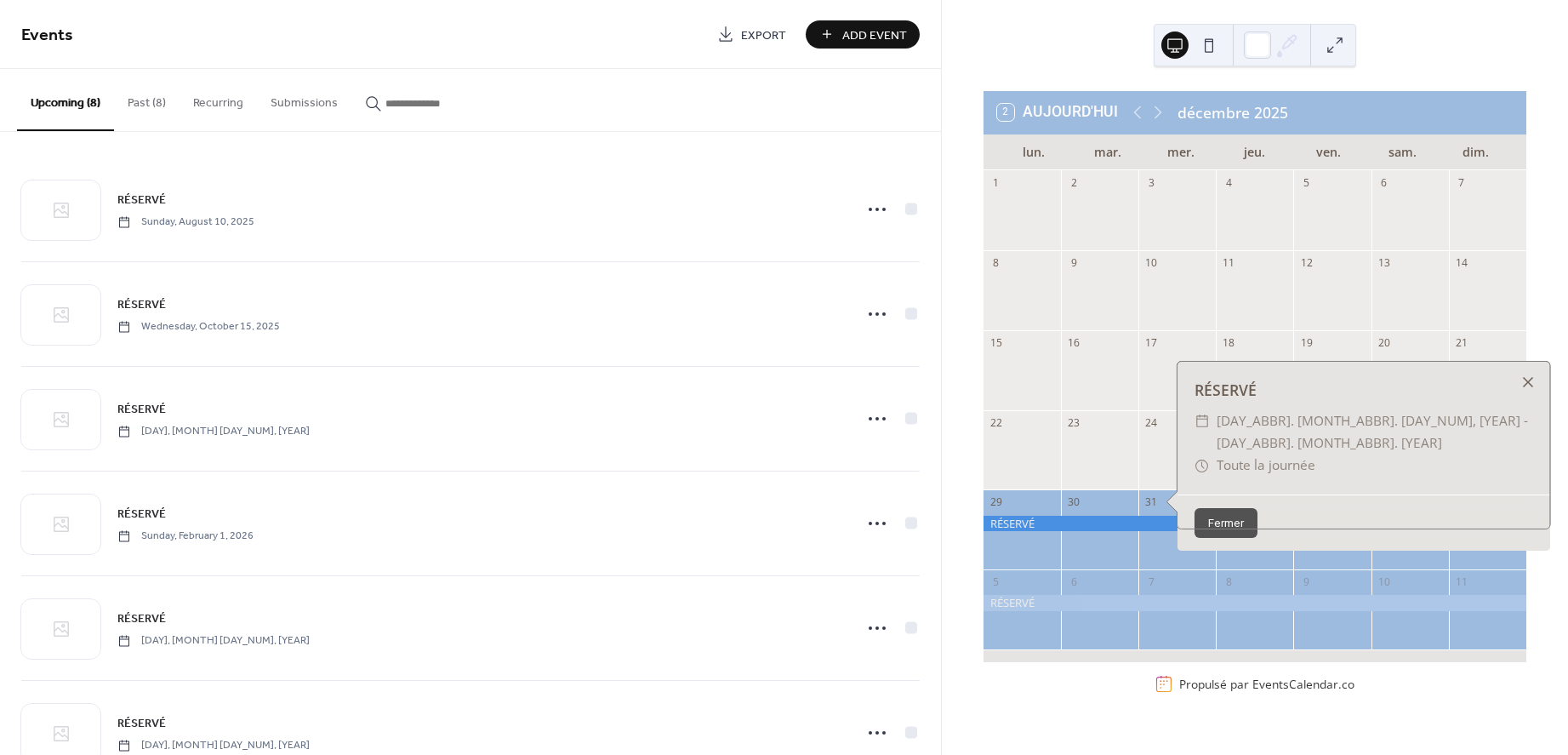 click at bounding box center (1528, 382) 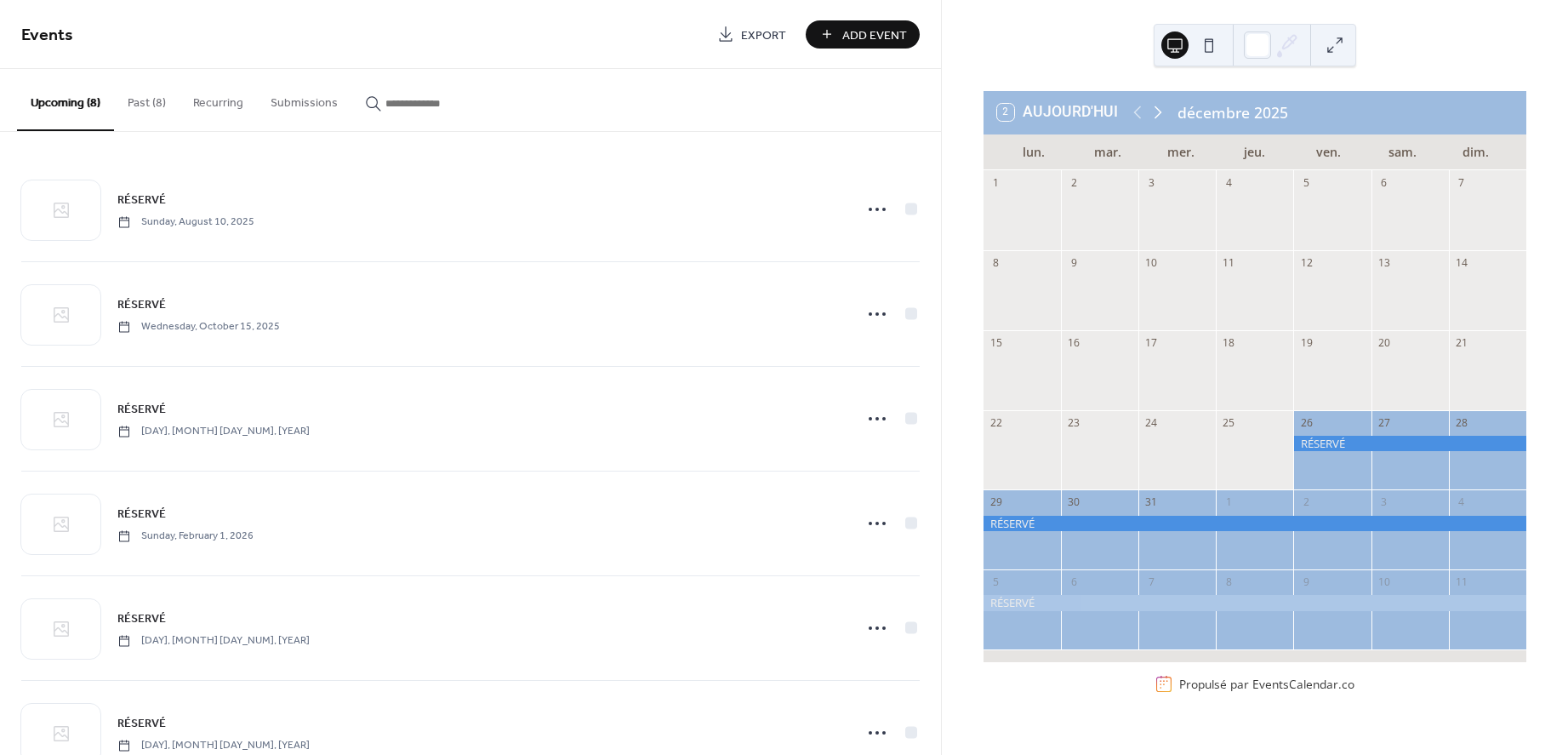 click 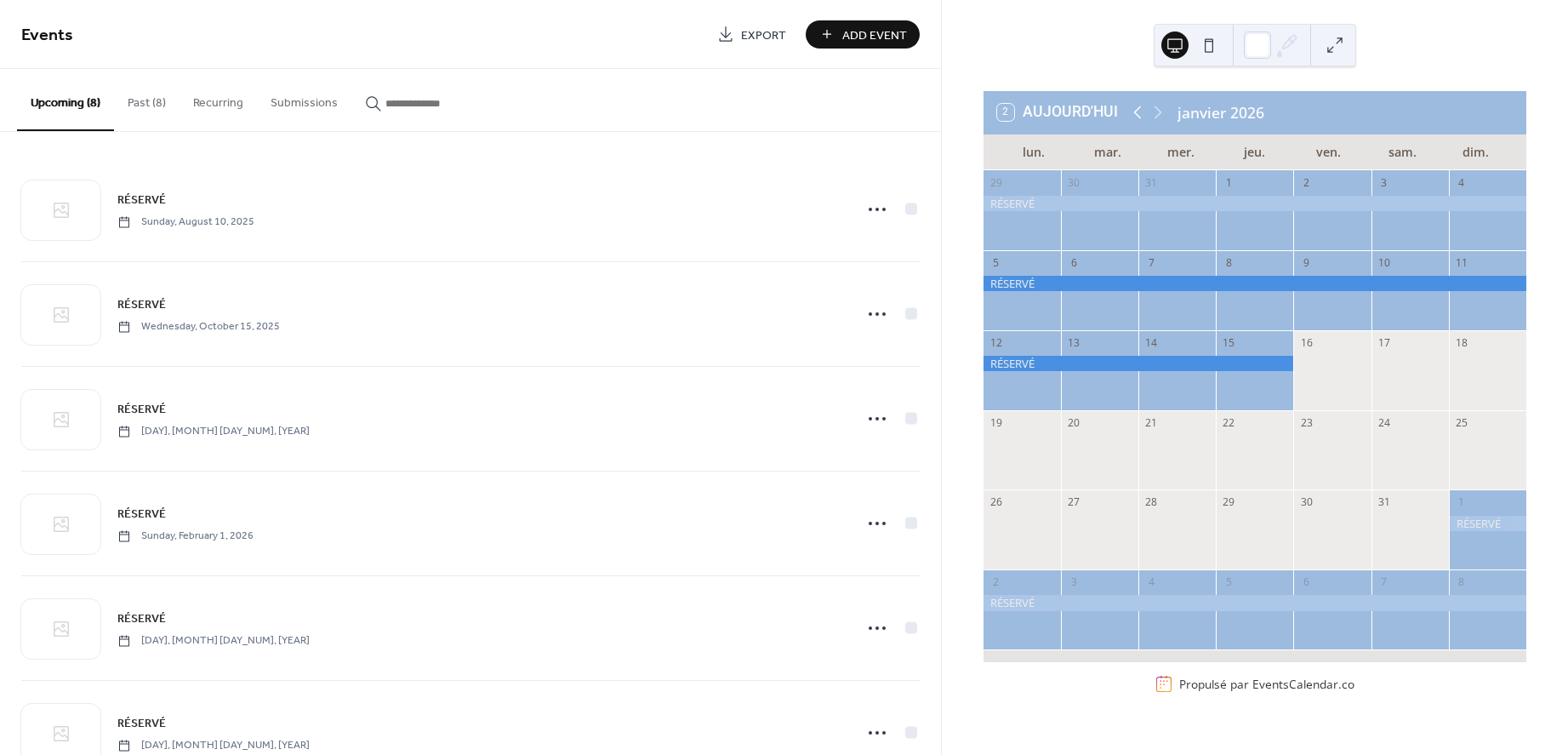click 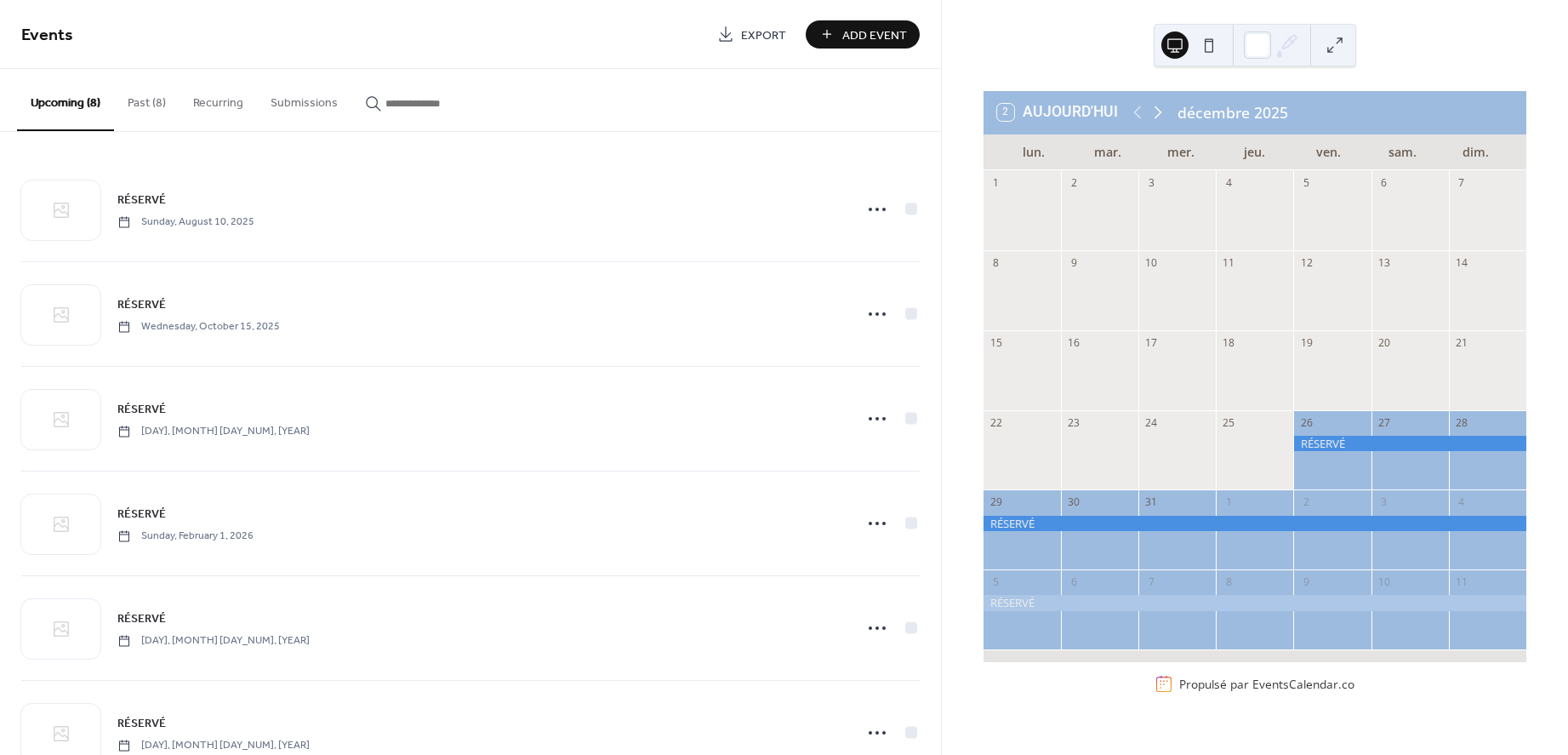 click 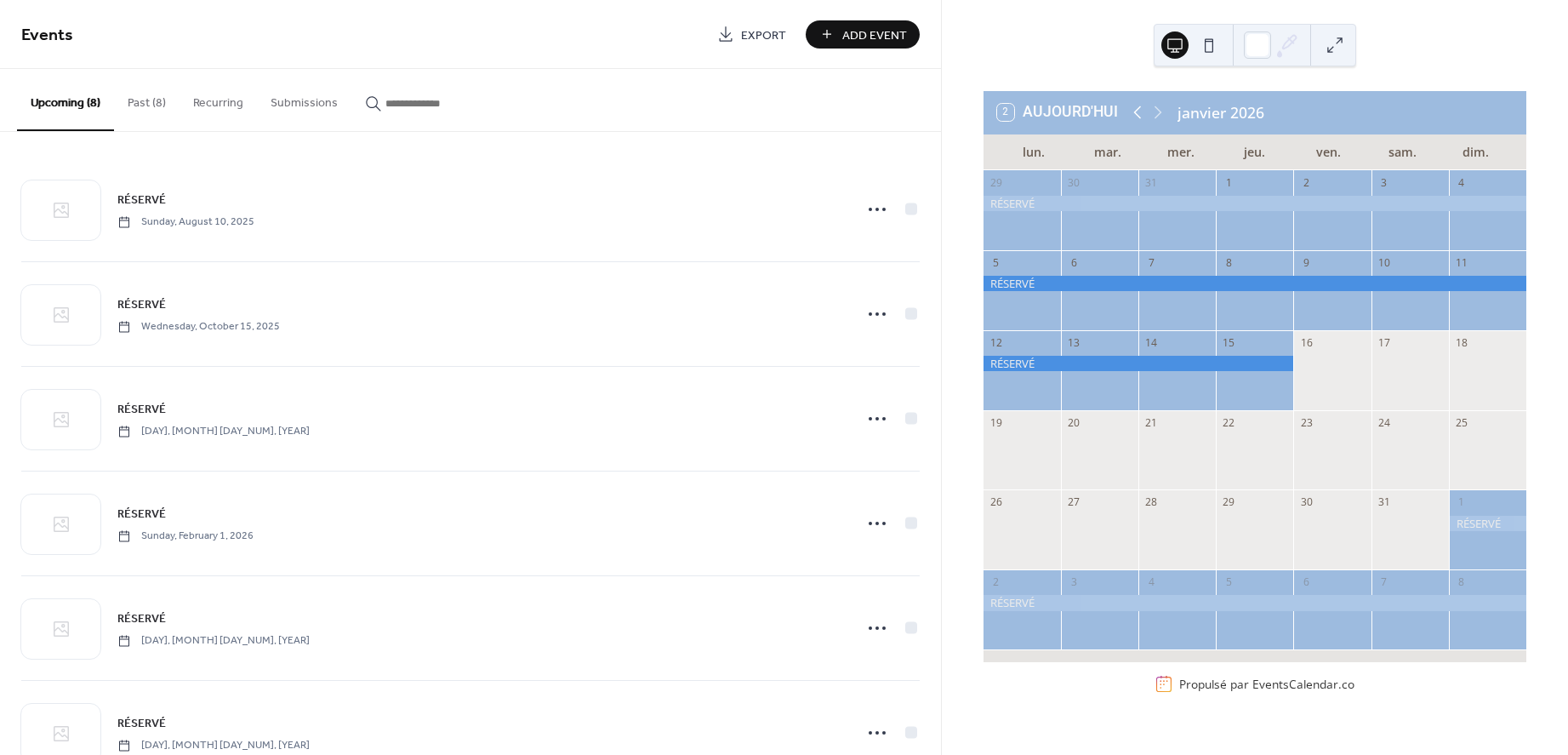 click 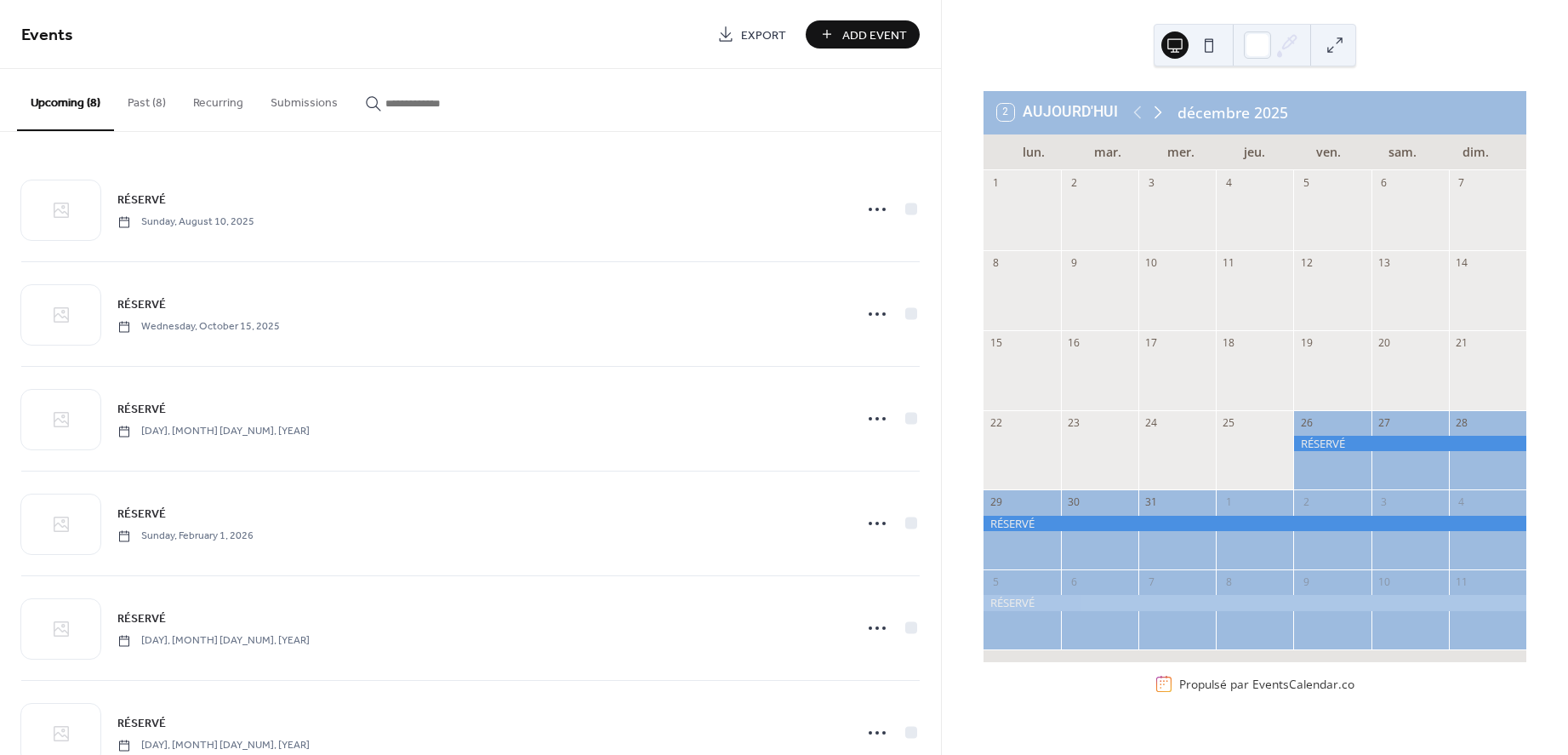 click 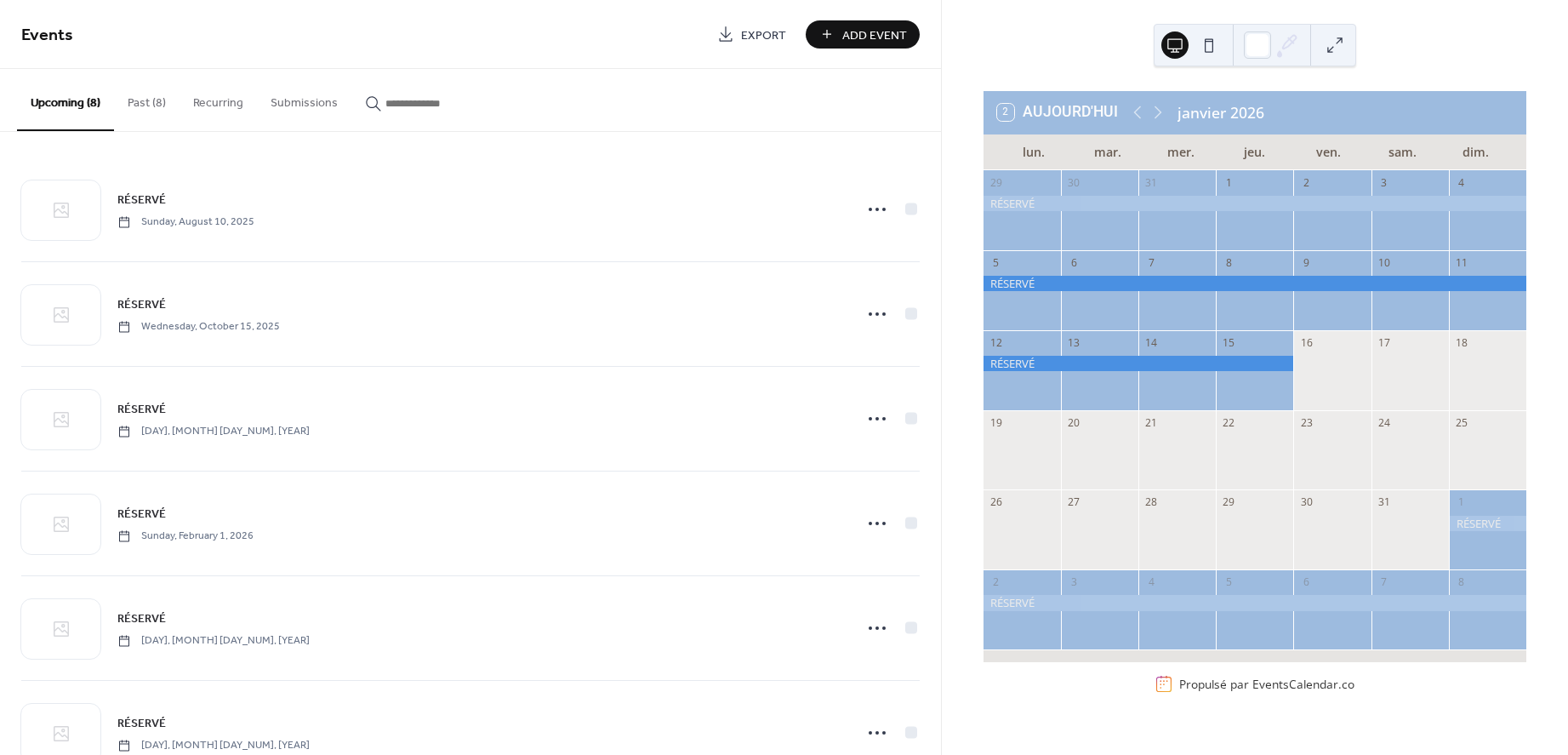 click at bounding box center (1255, 603) 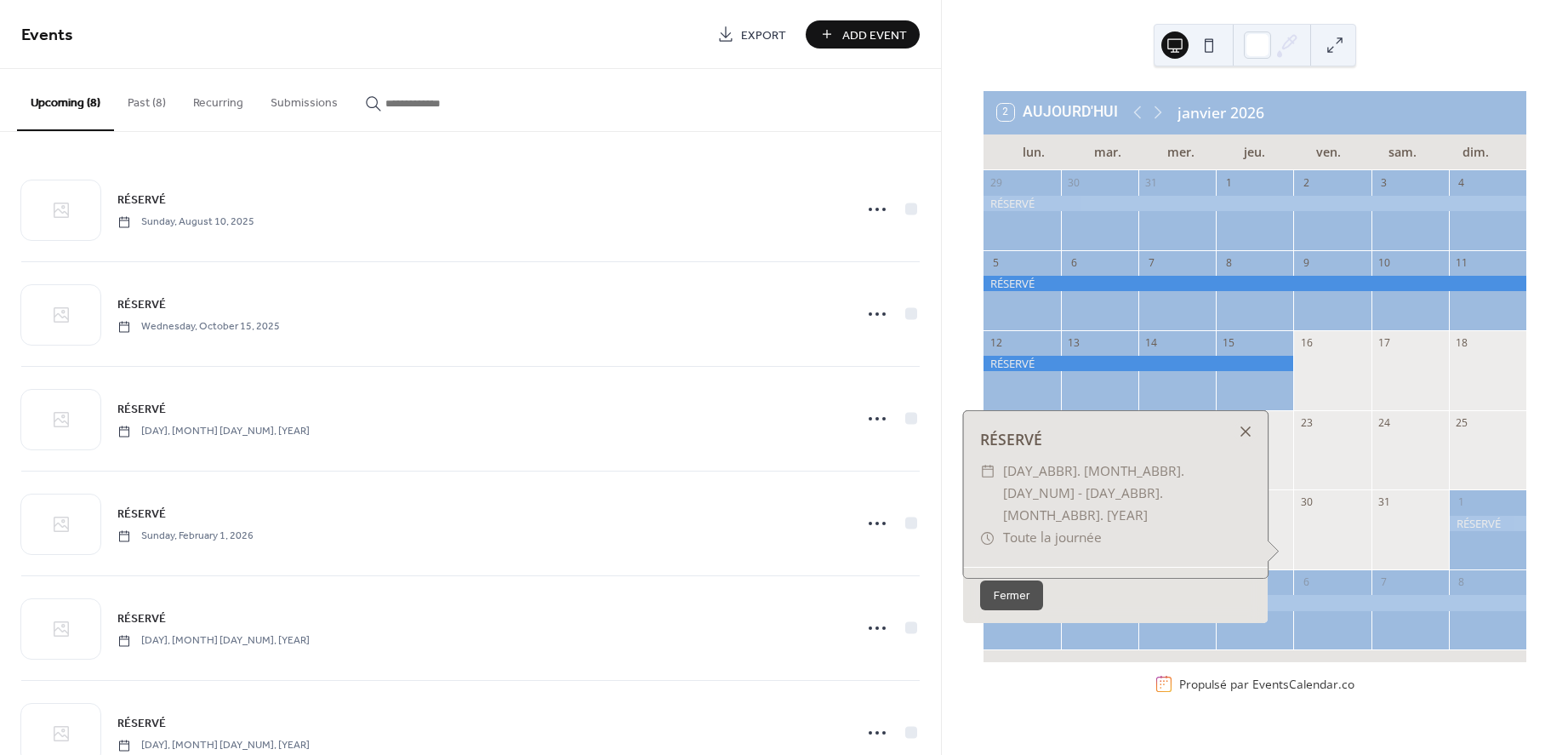 click at bounding box center [1246, 432] 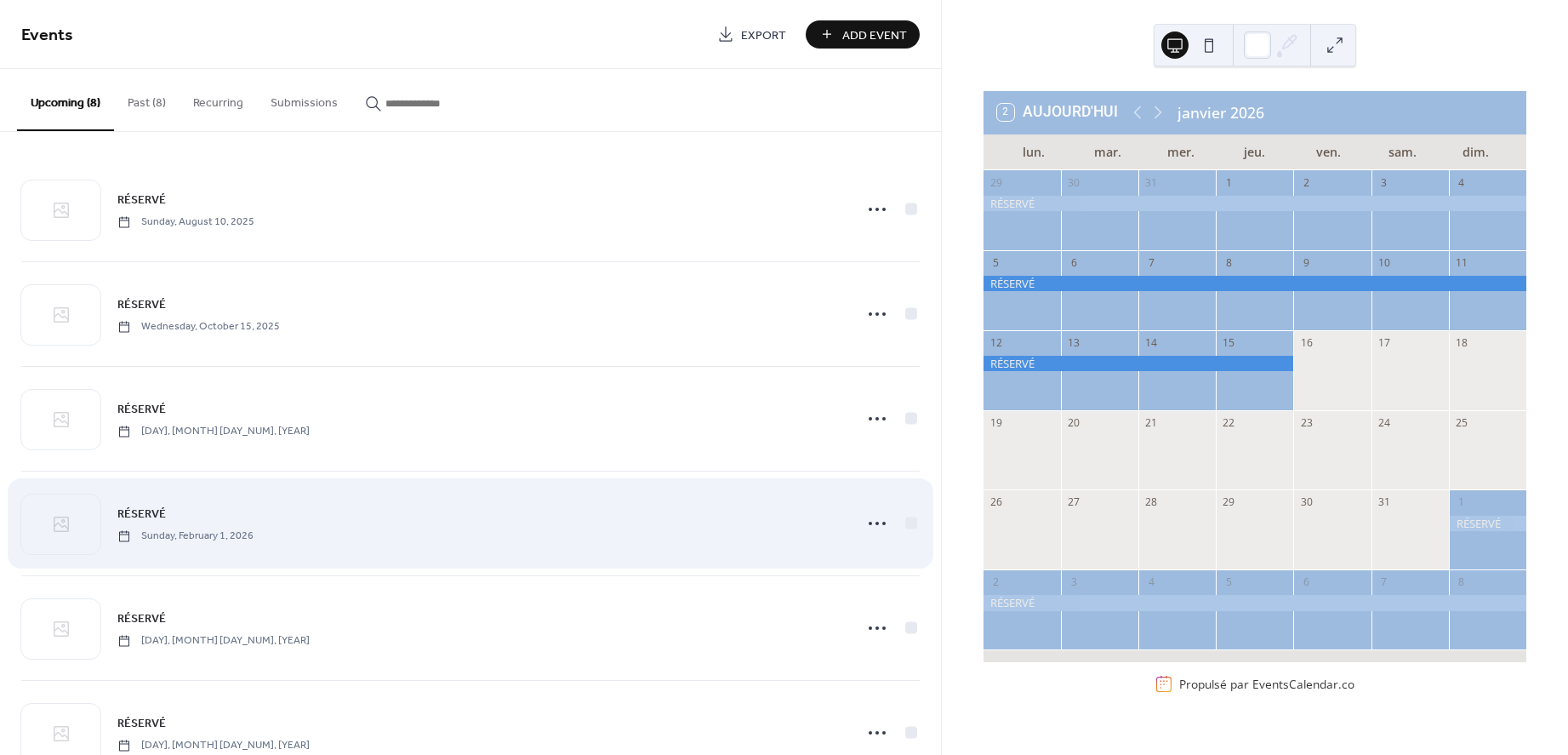 click on "RÉSERVÉ [DAY], [MONTH] [DAY_NUM], [YEAR]" at bounding box center (480, 523) 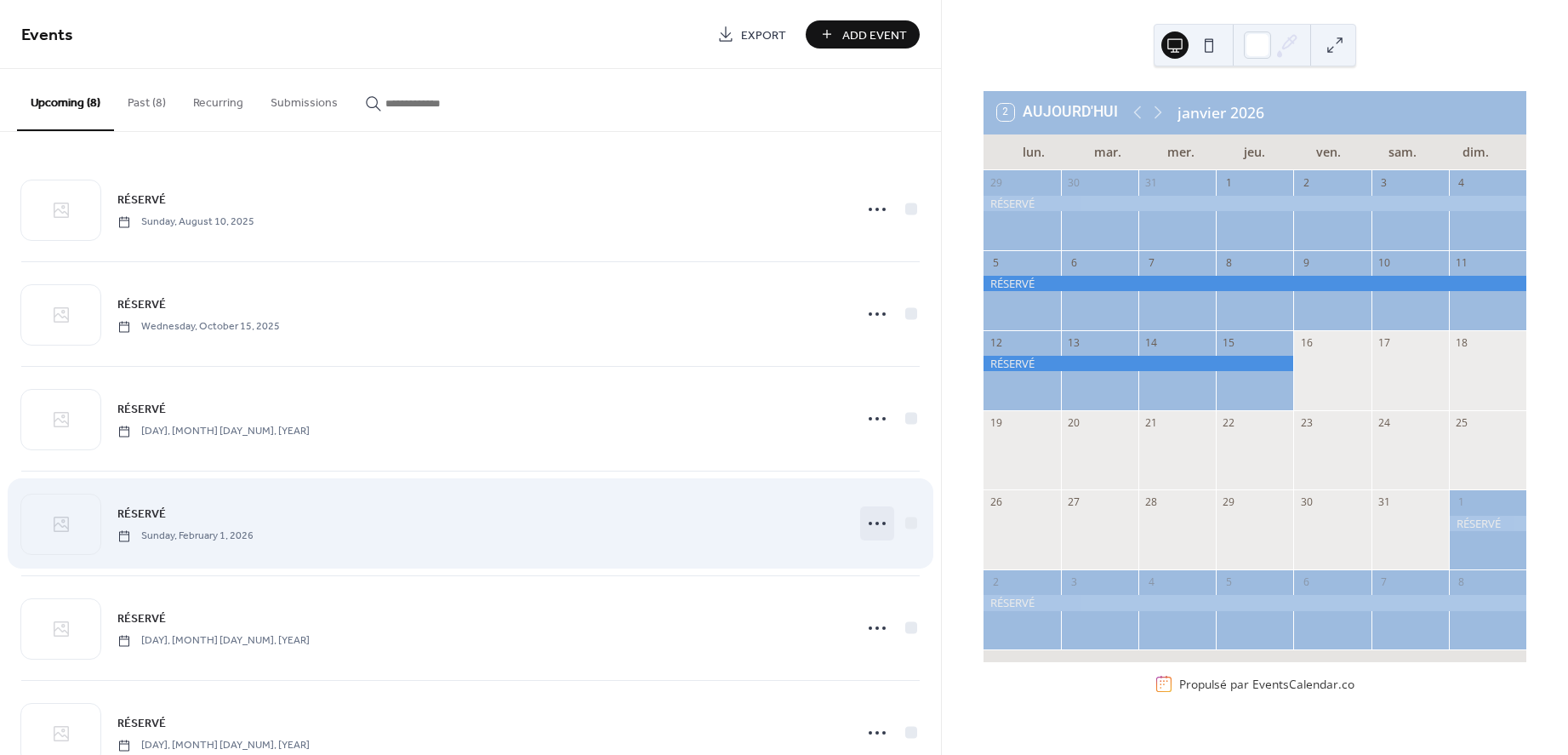 click 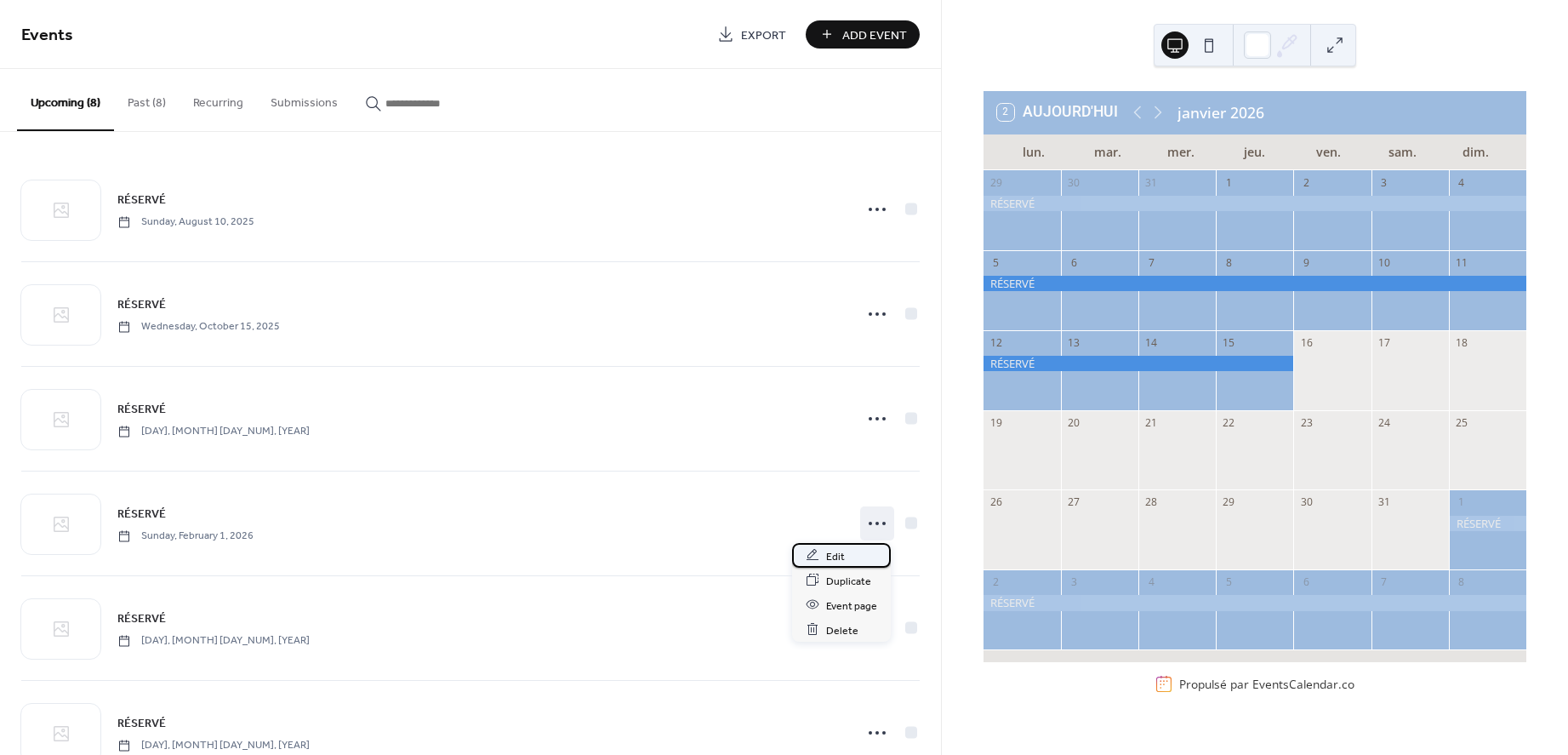 click on "Edit" at bounding box center (835, 556) 